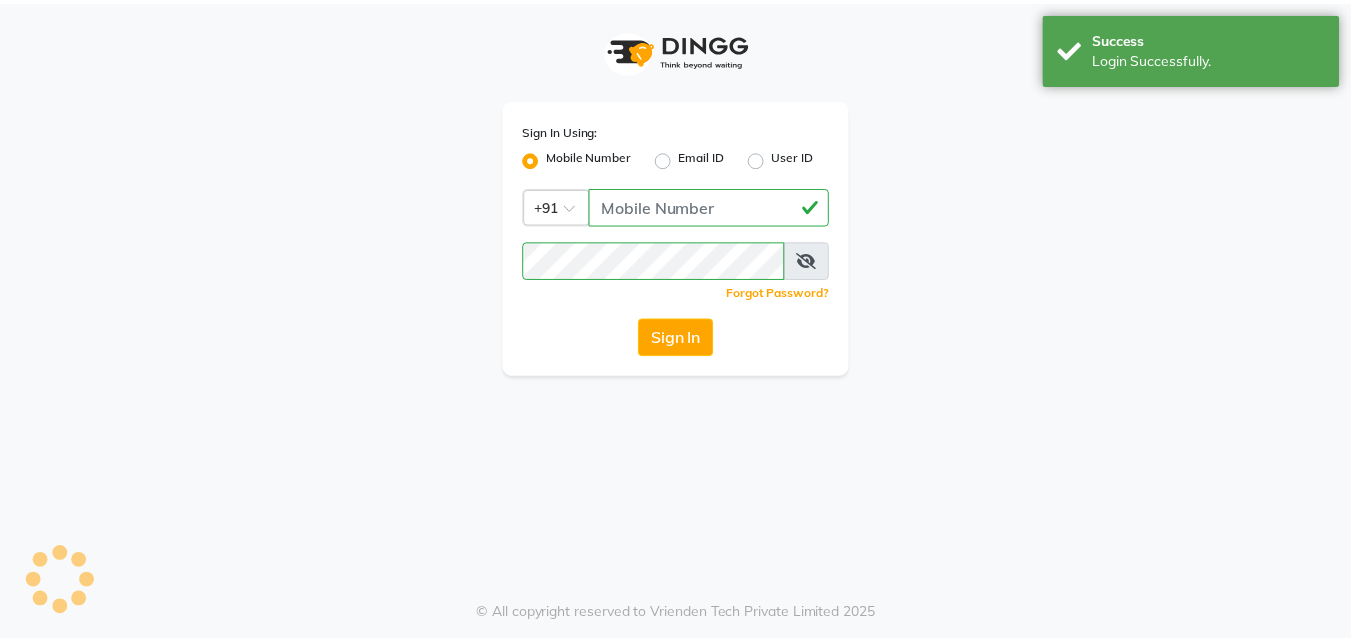 scroll, scrollTop: 0, scrollLeft: 0, axis: both 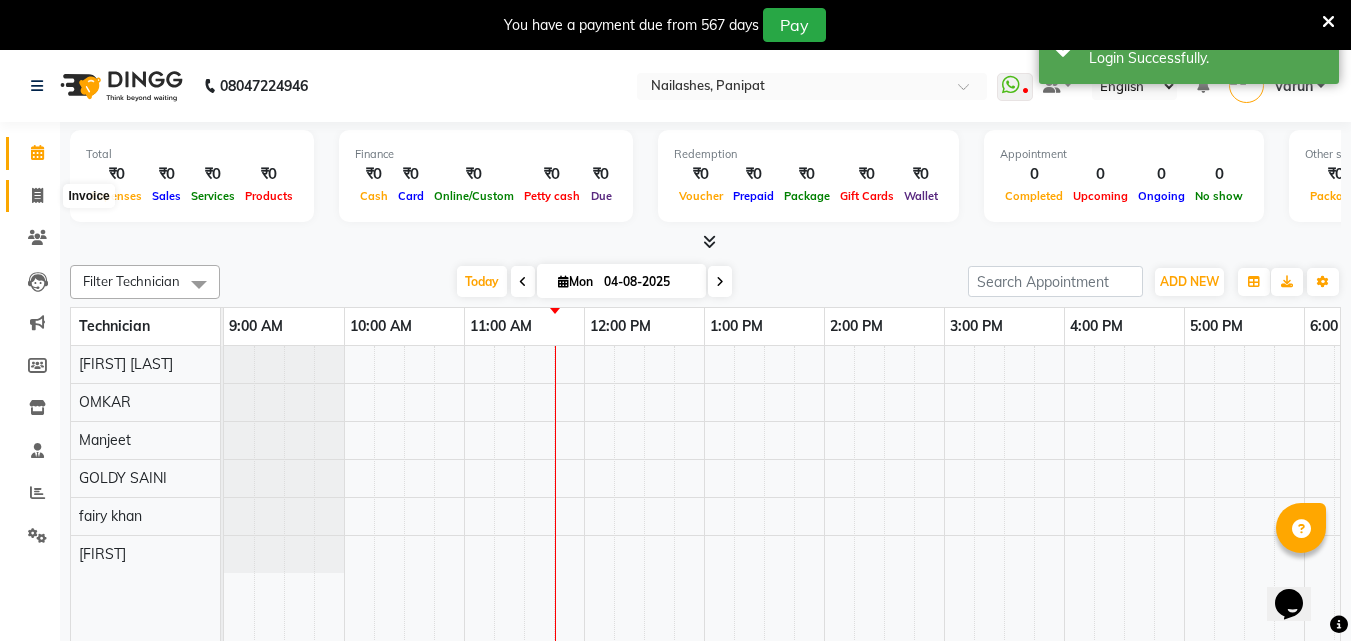 click 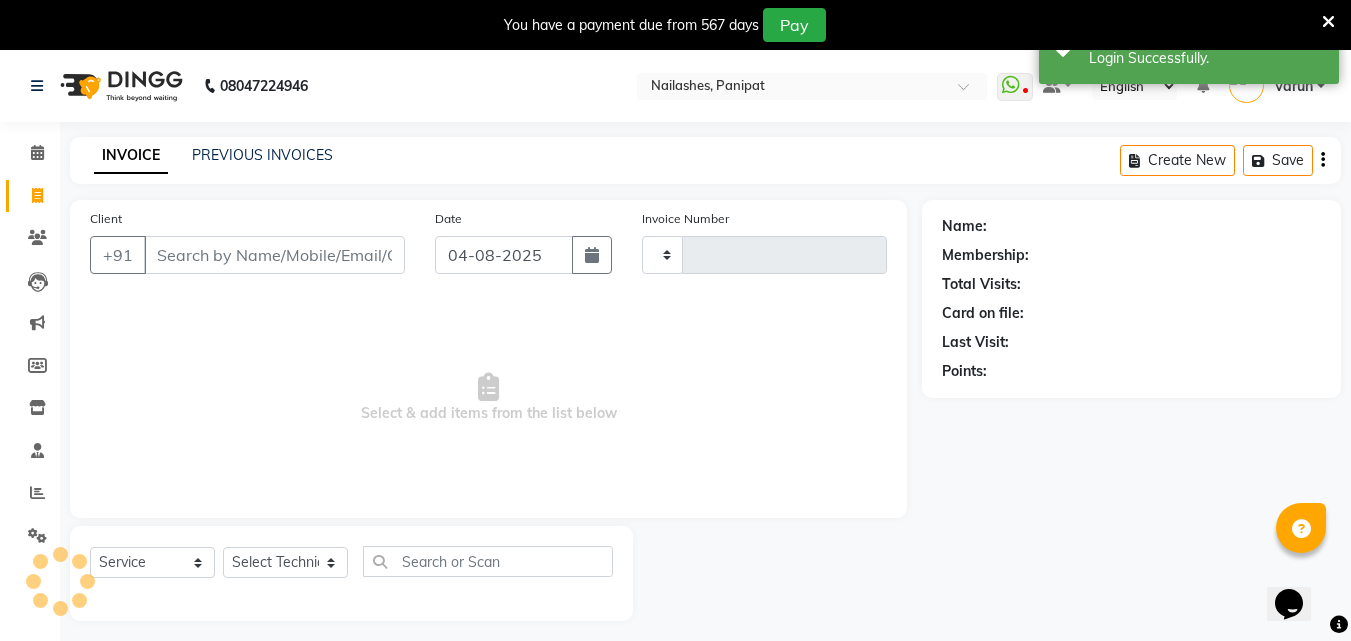 type on "0607" 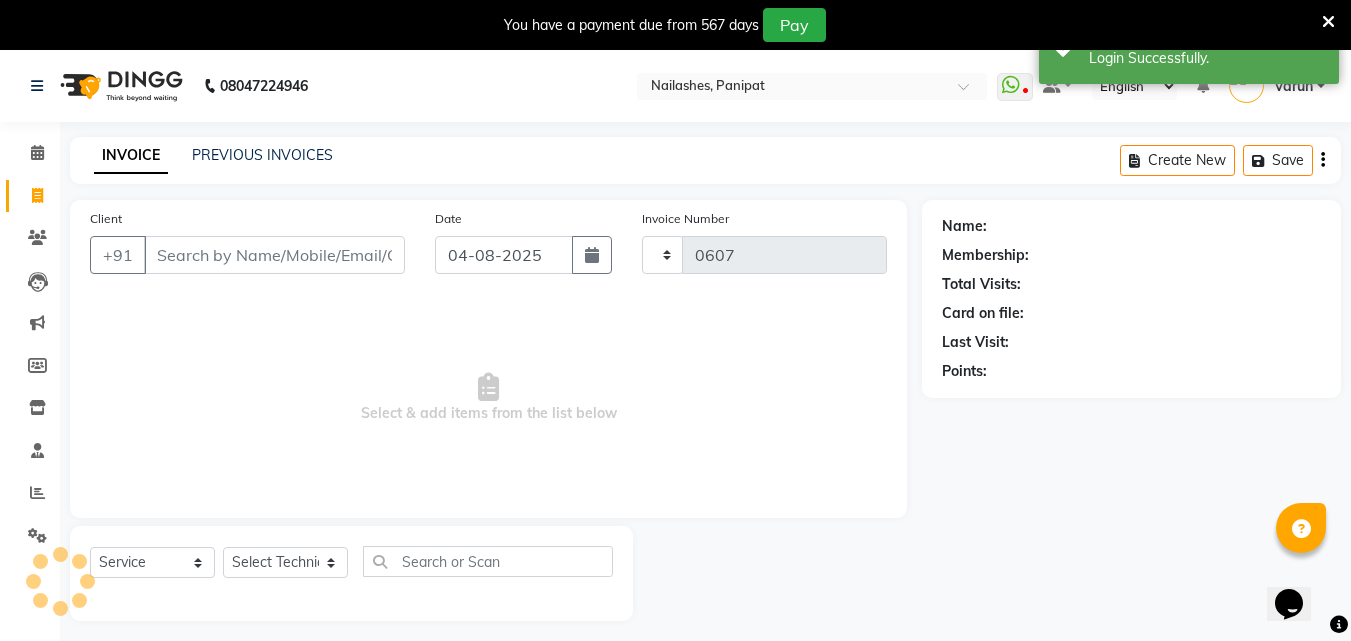select on "3637" 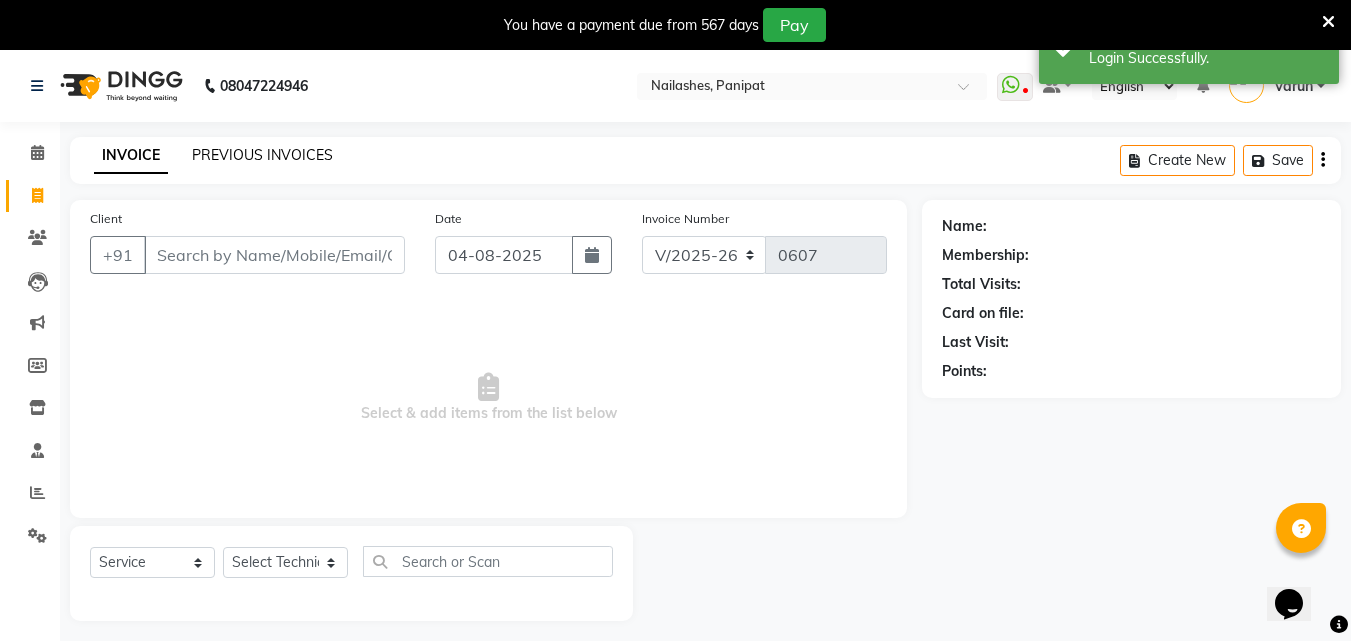 click on "PREVIOUS INVOICES" 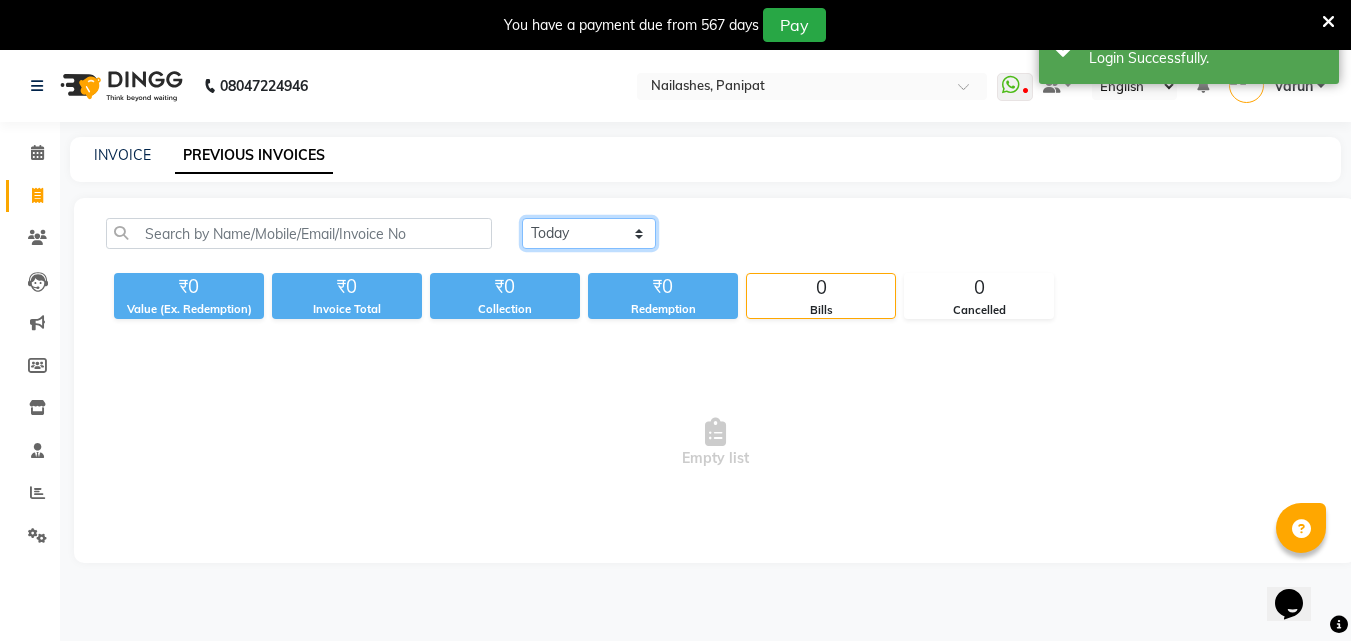 click on "Today Yesterday Custom Range" 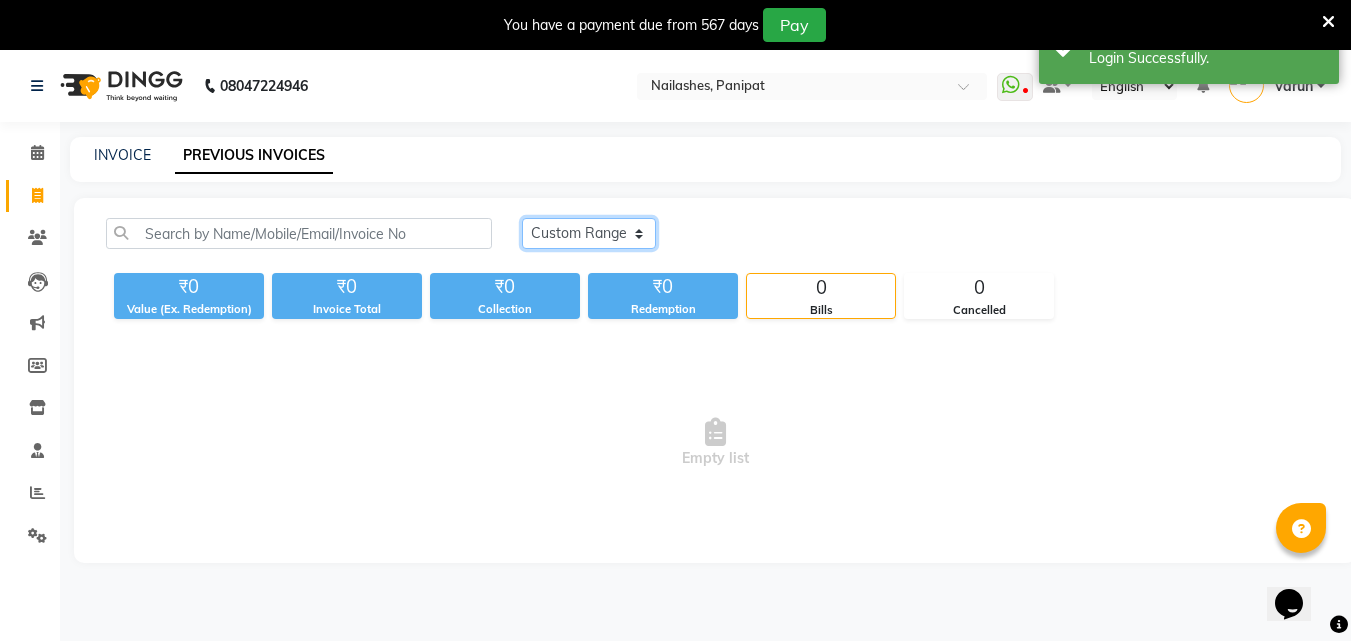 click on "Today Yesterday Custom Range" 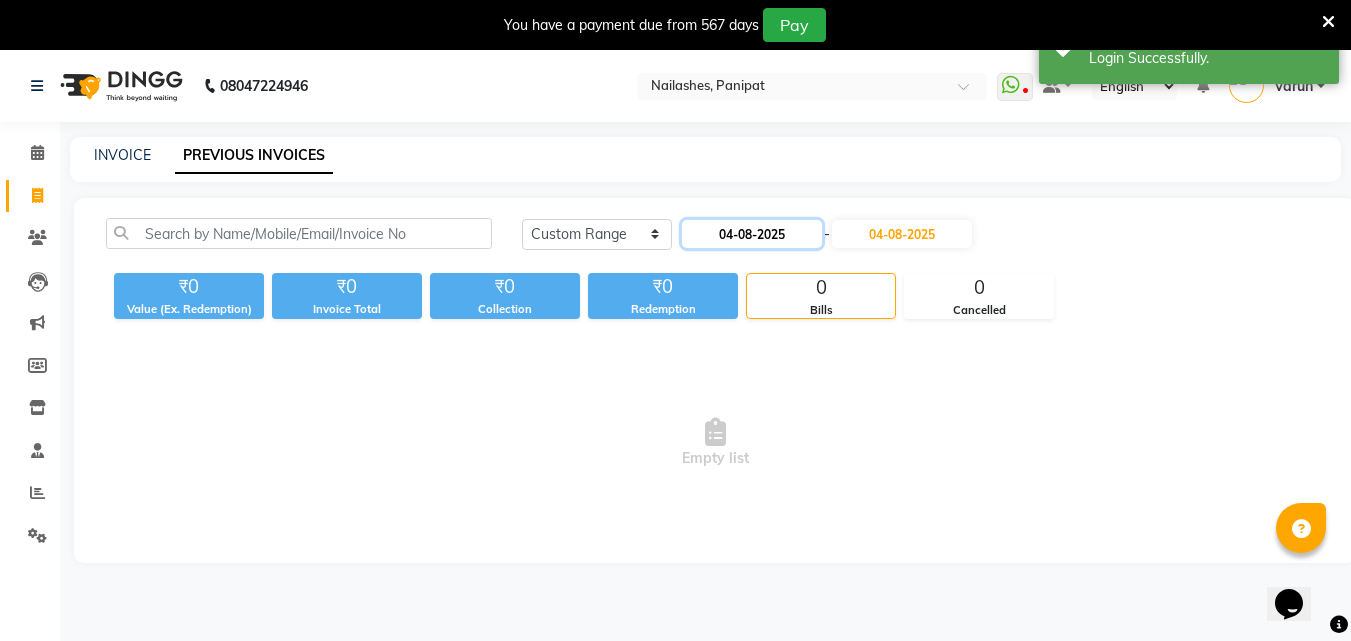 click on "04-08-2025" 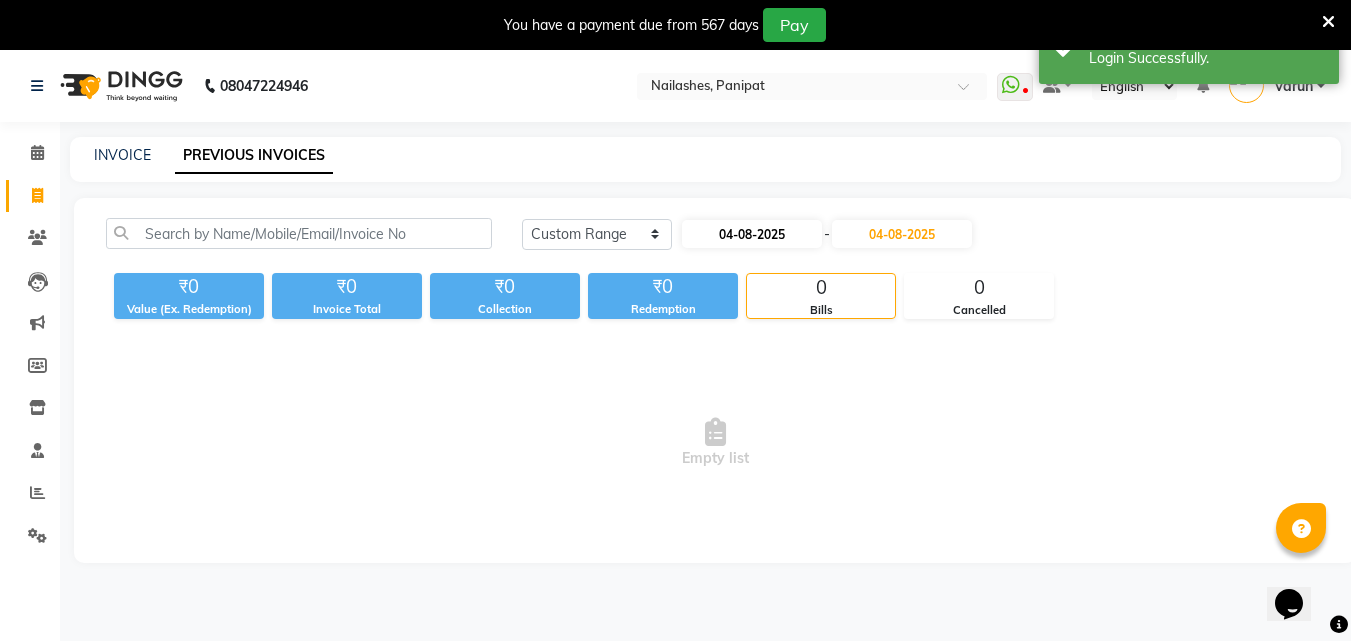 select on "8" 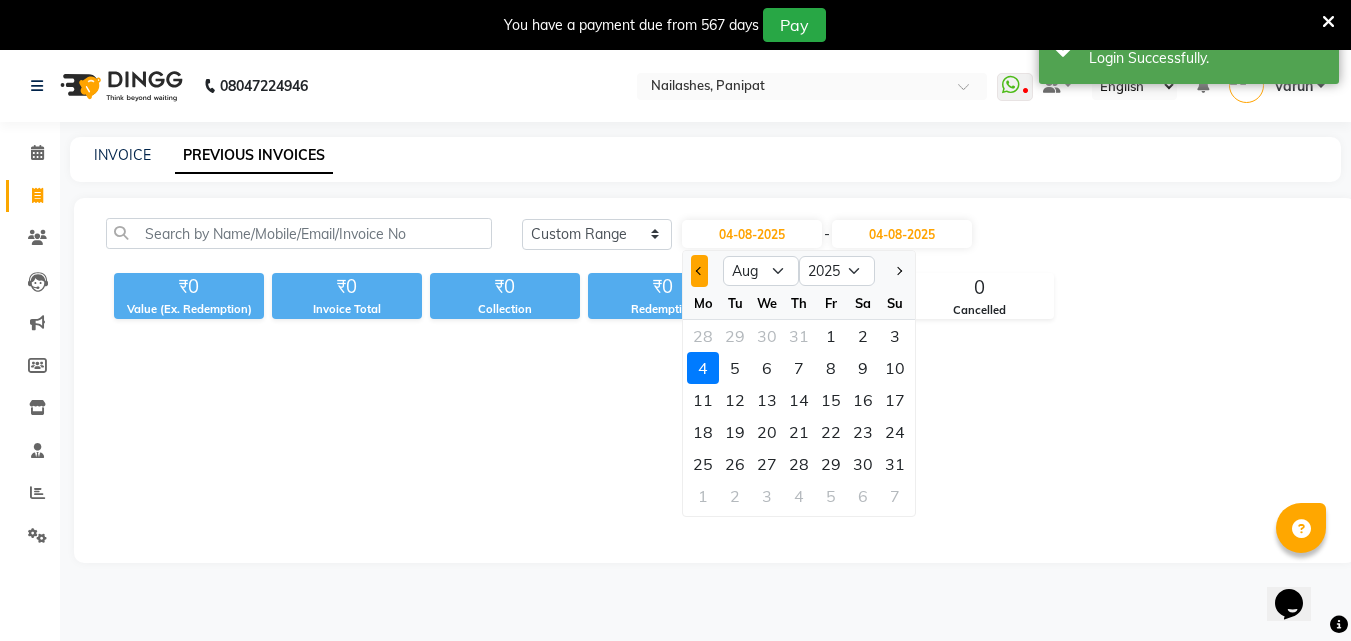 click 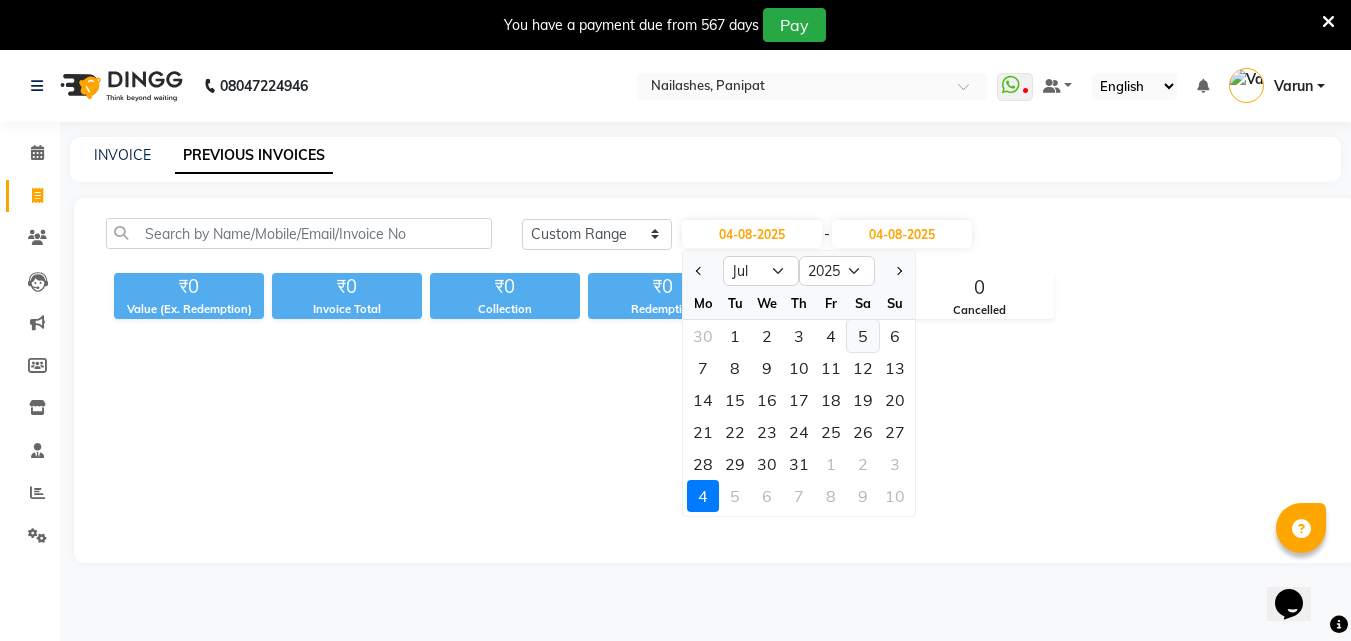click on "5" 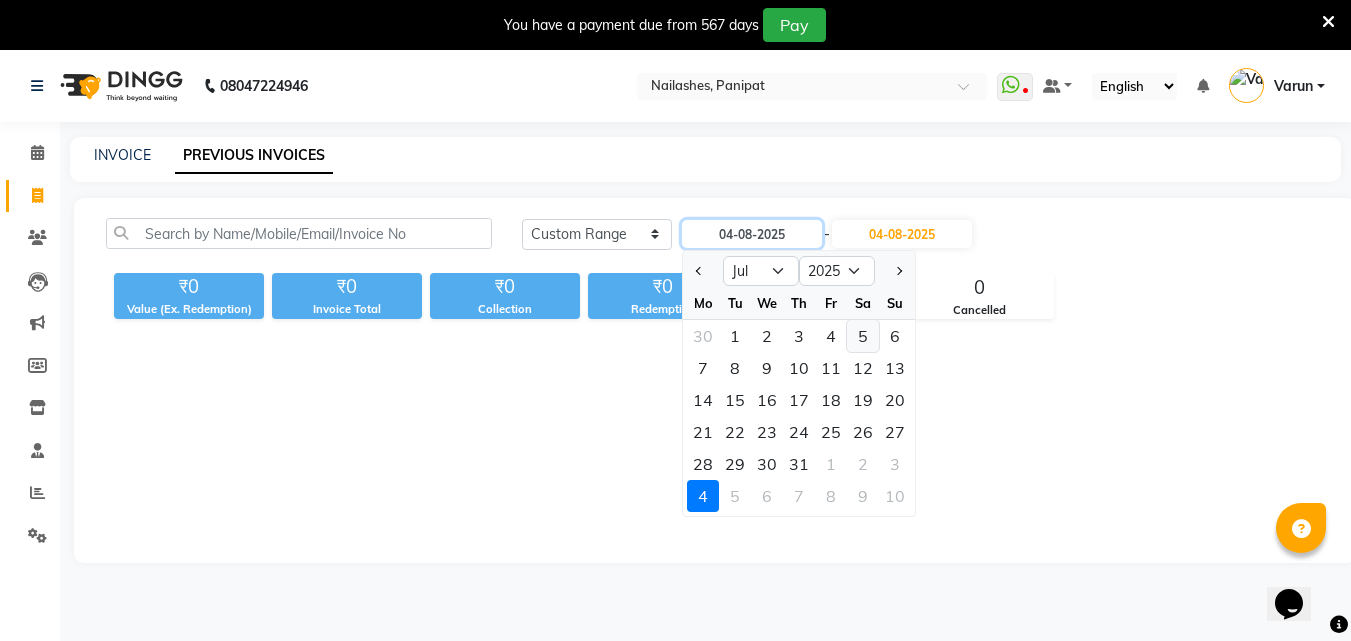 type on "05-07-2025" 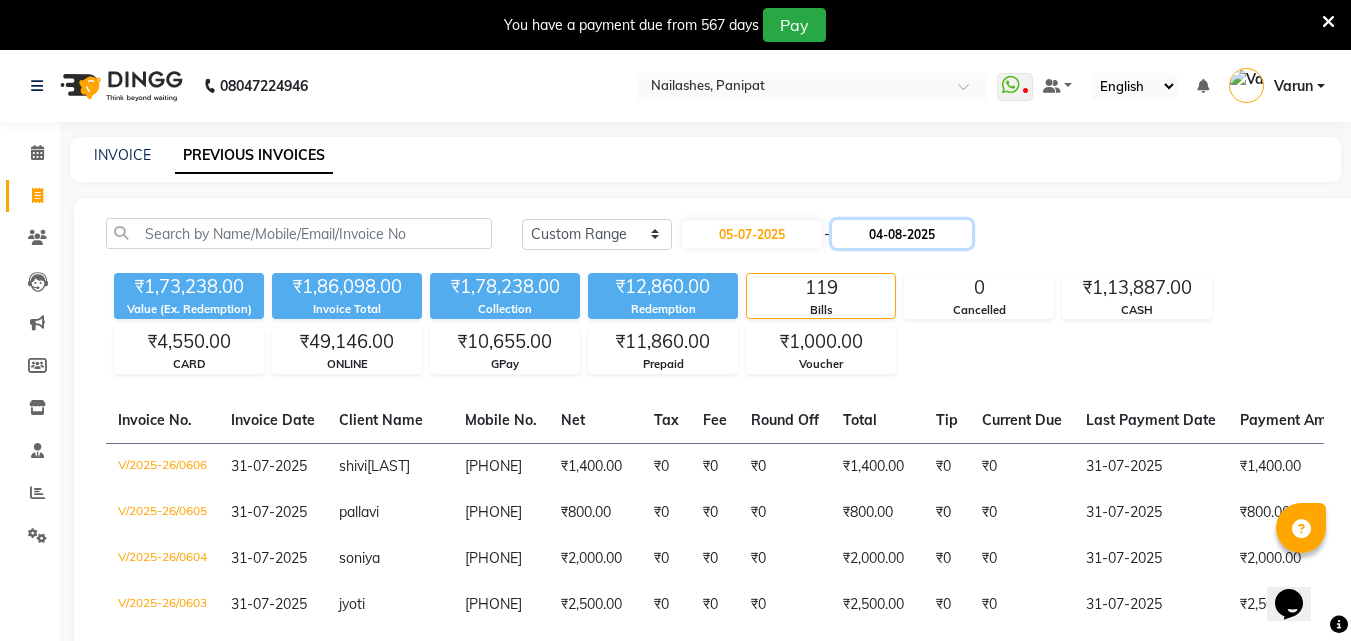 click on "04-08-2025" 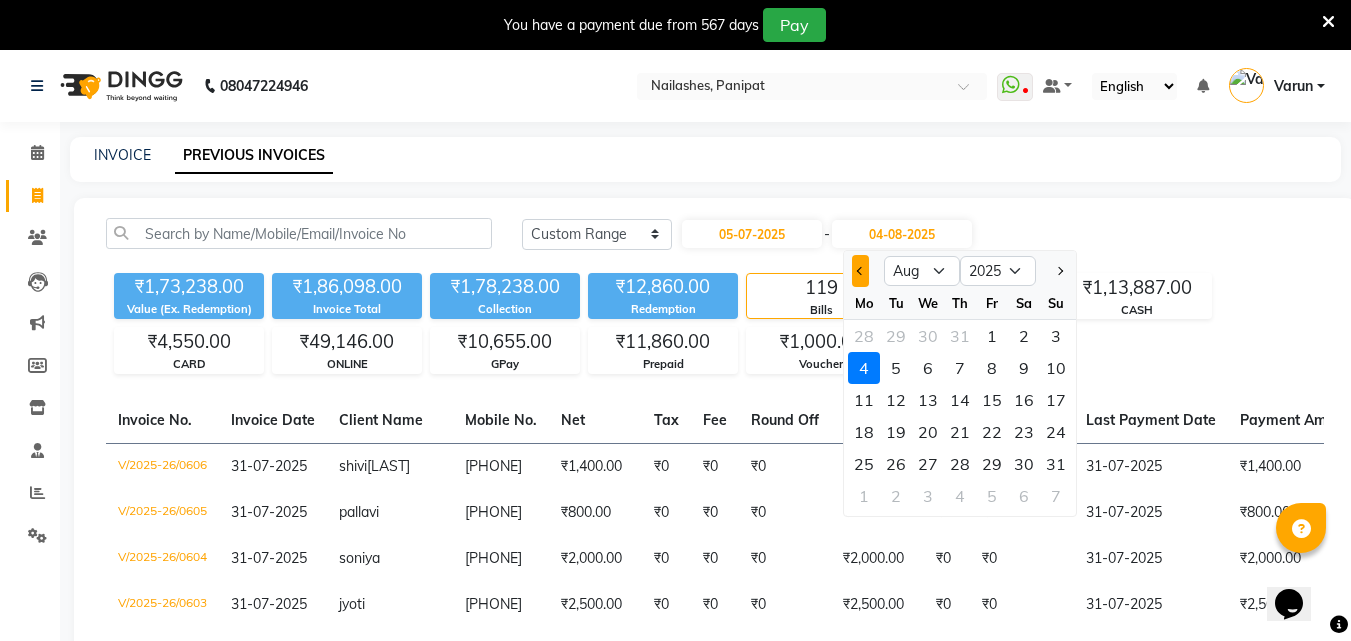 click 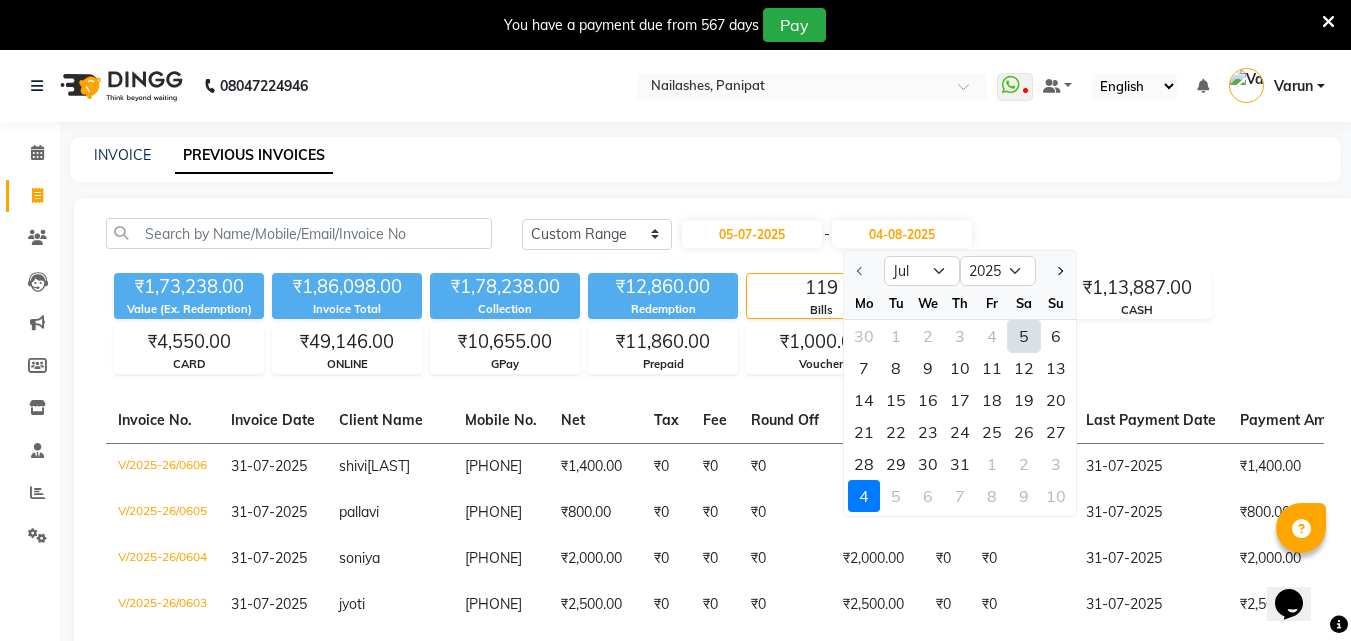 click on "5" 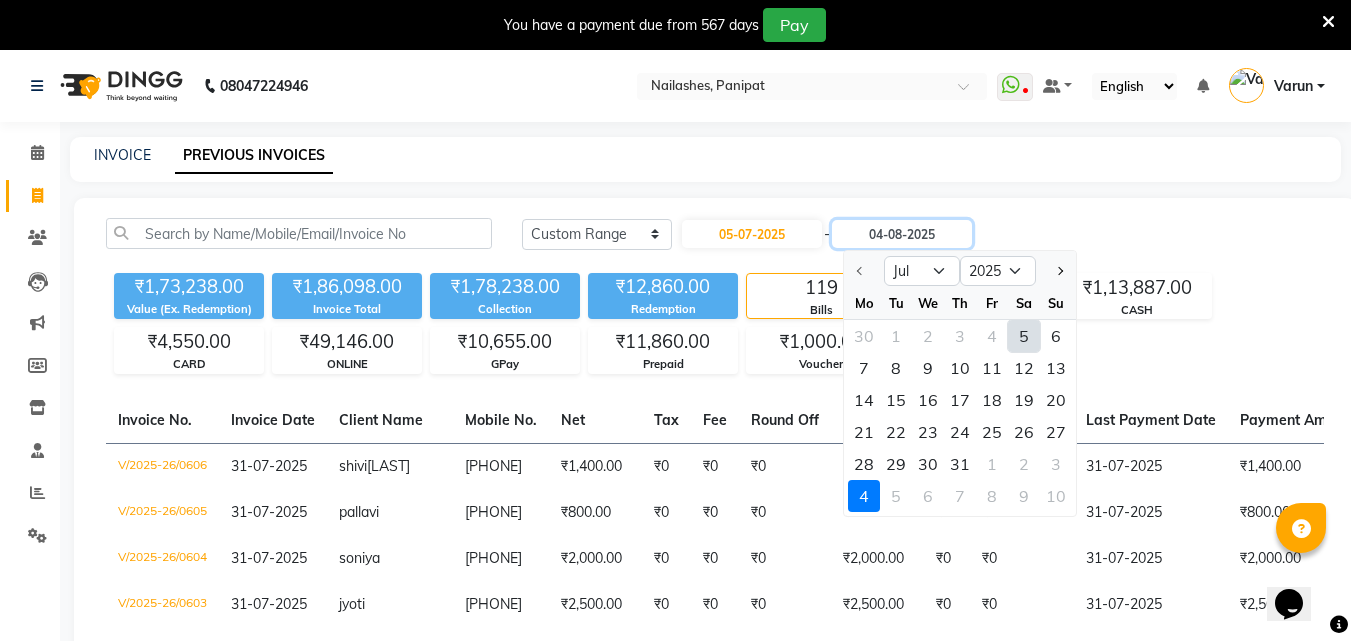 type on "05-07-2025" 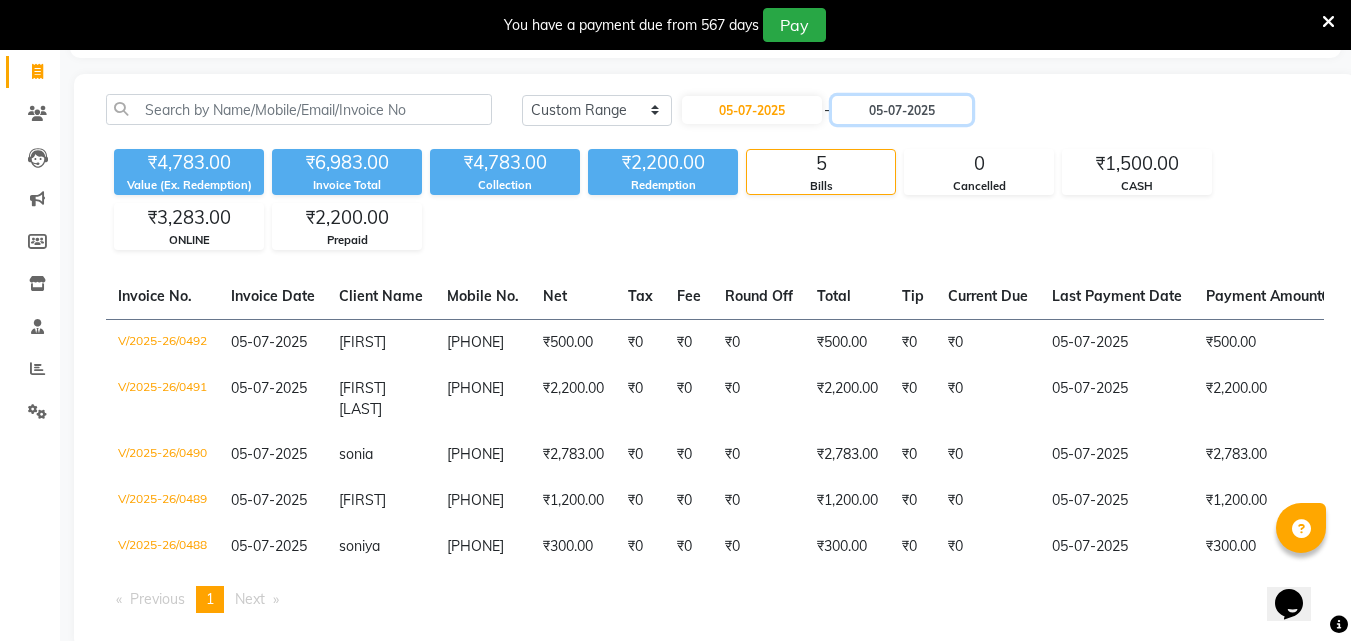 scroll, scrollTop: 125, scrollLeft: 0, axis: vertical 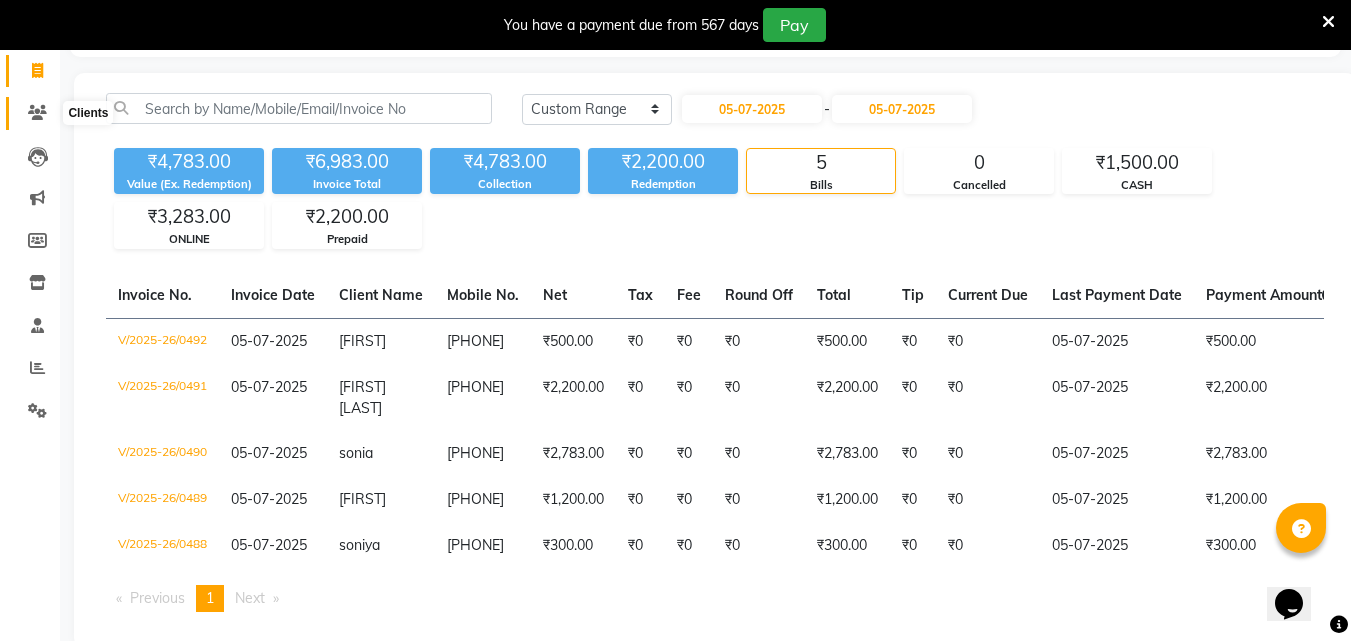 click 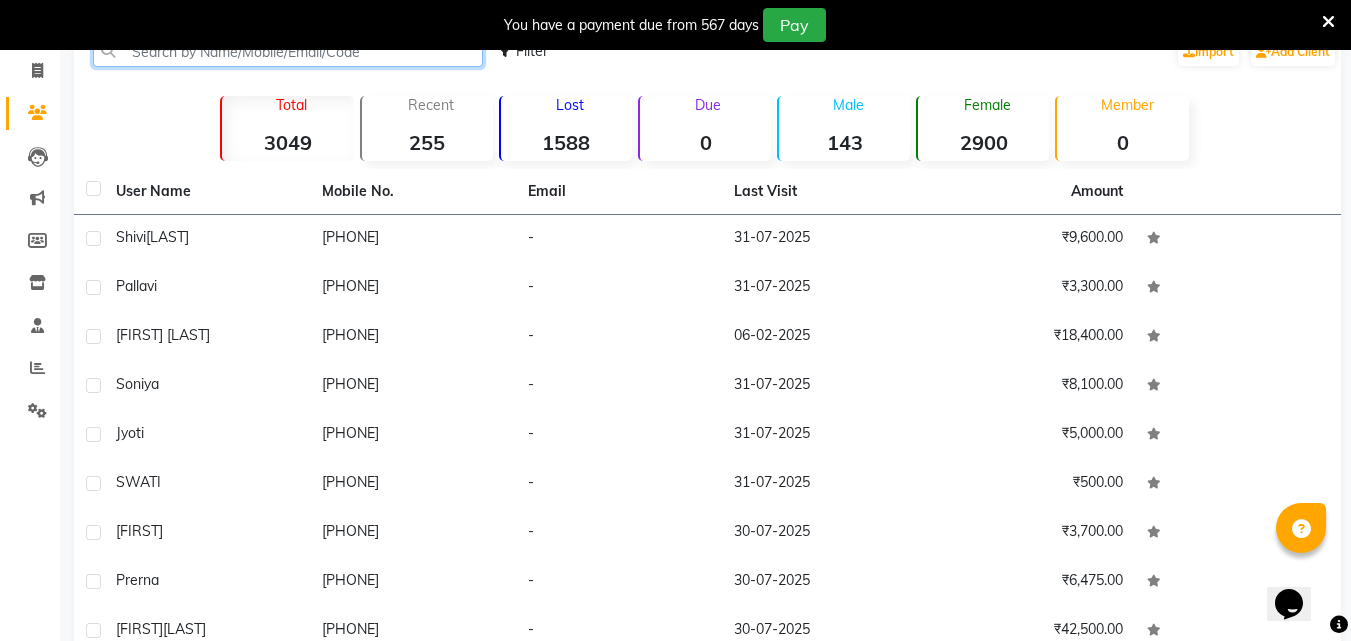 click 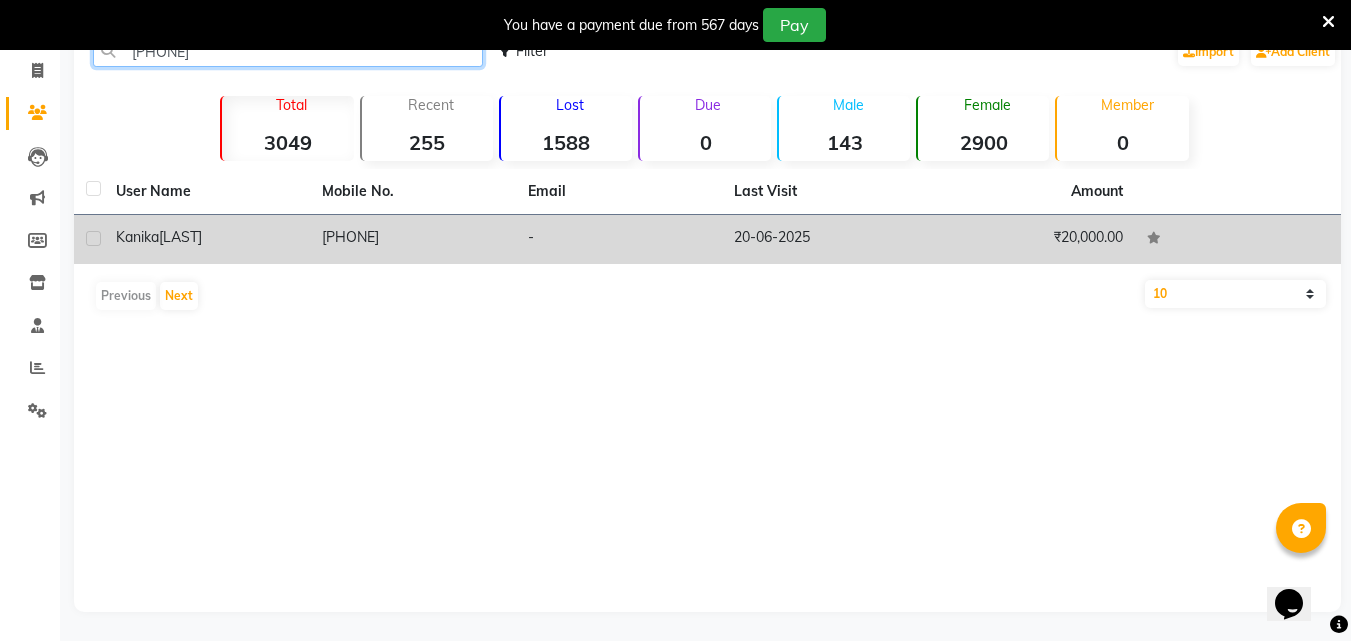 type on "[PHONE]" 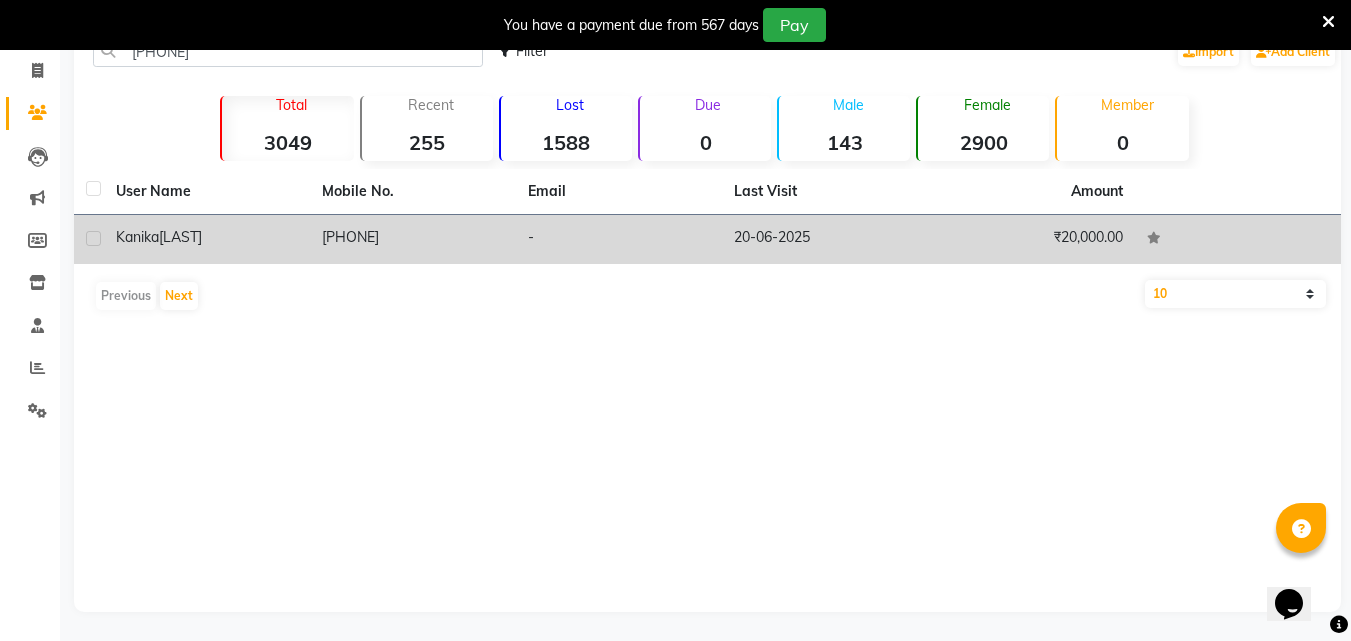 click on "[PHONE]" 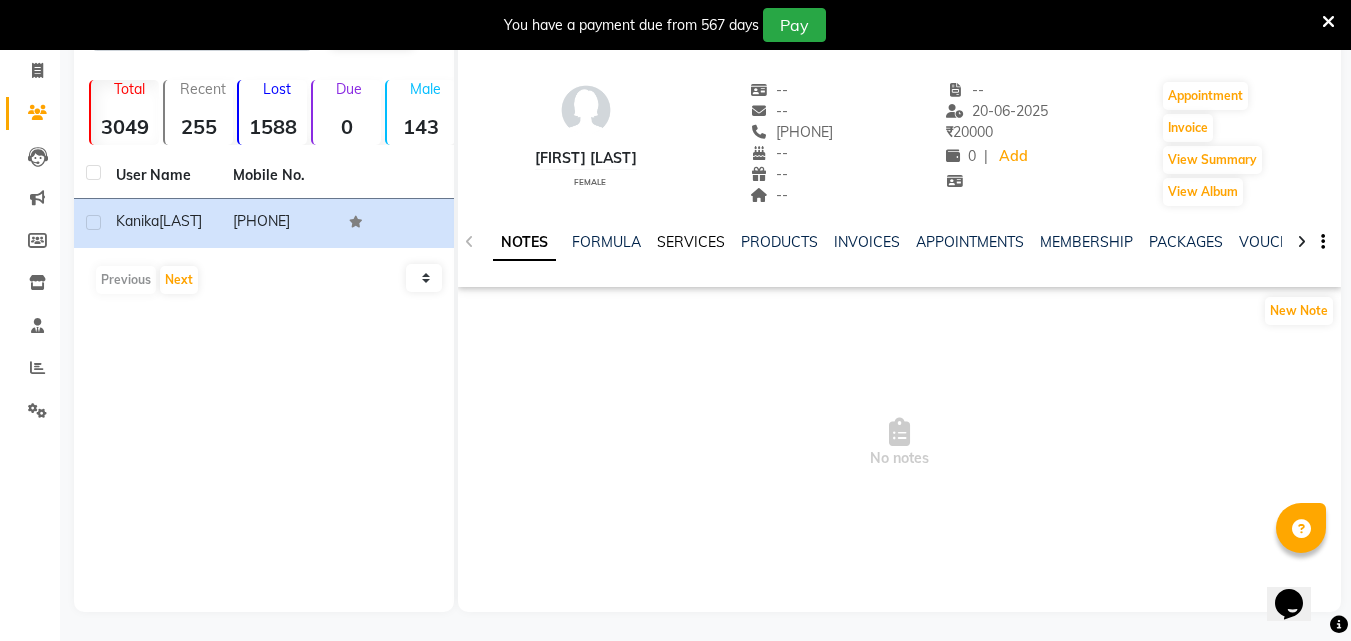 click on "SERVICES" 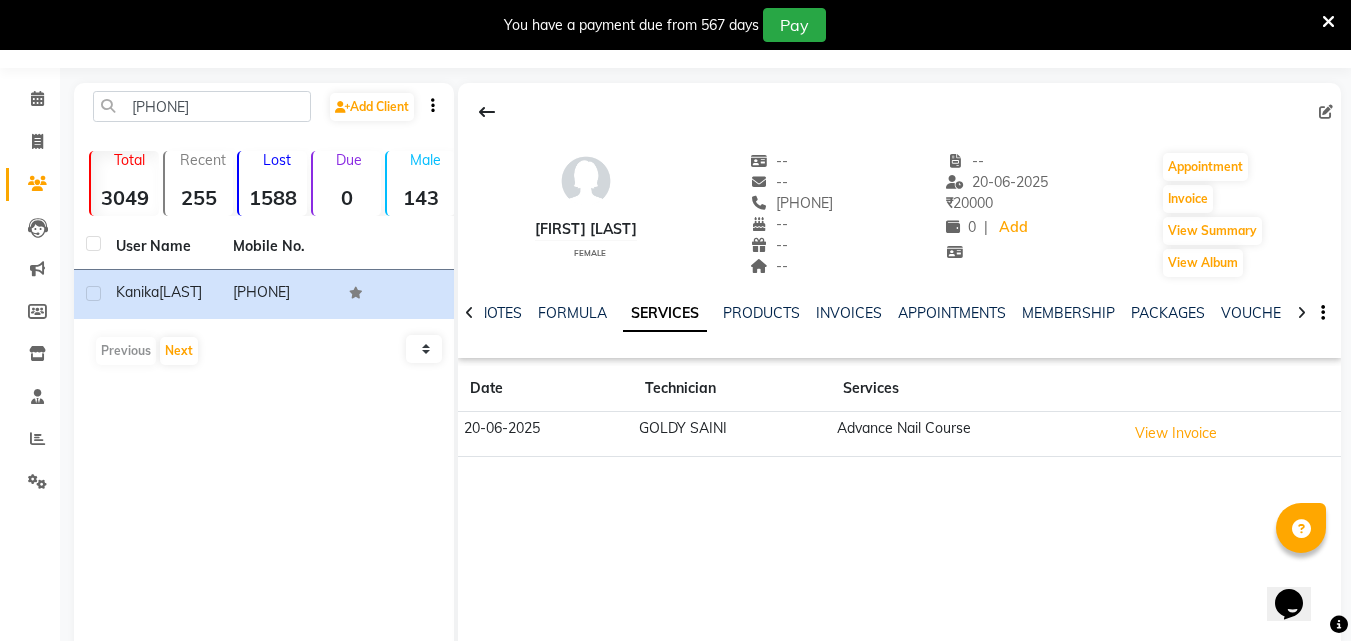 scroll, scrollTop: 0, scrollLeft: 0, axis: both 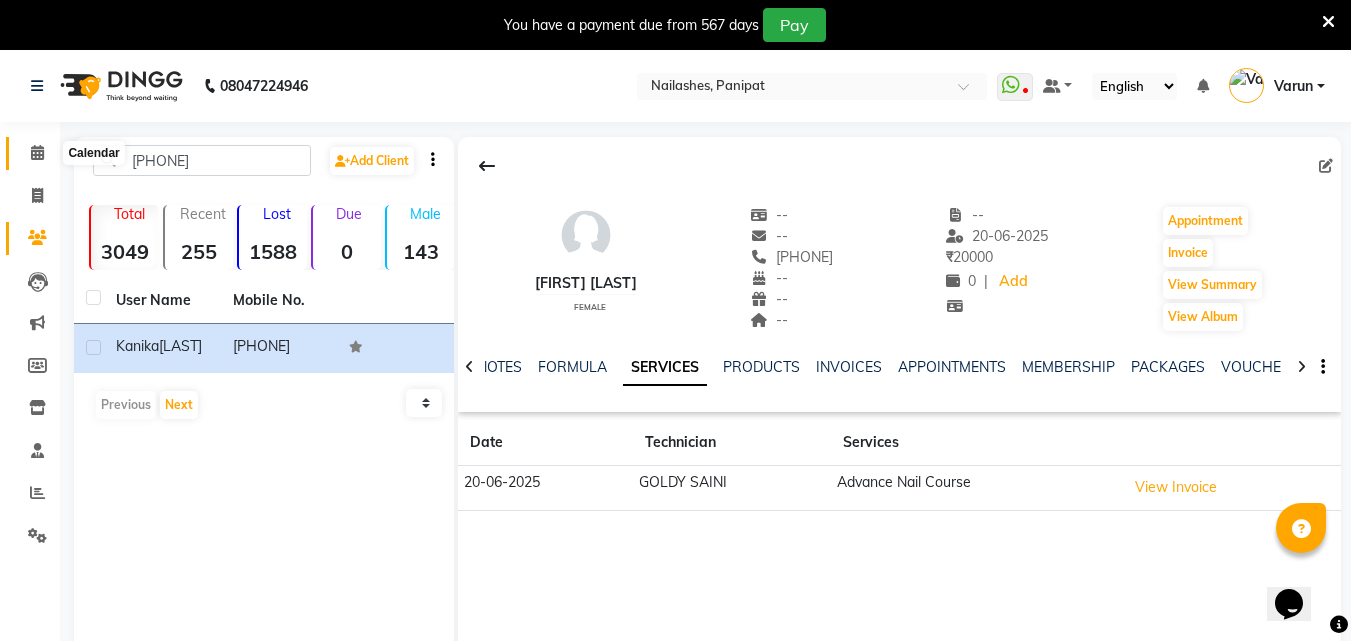 click 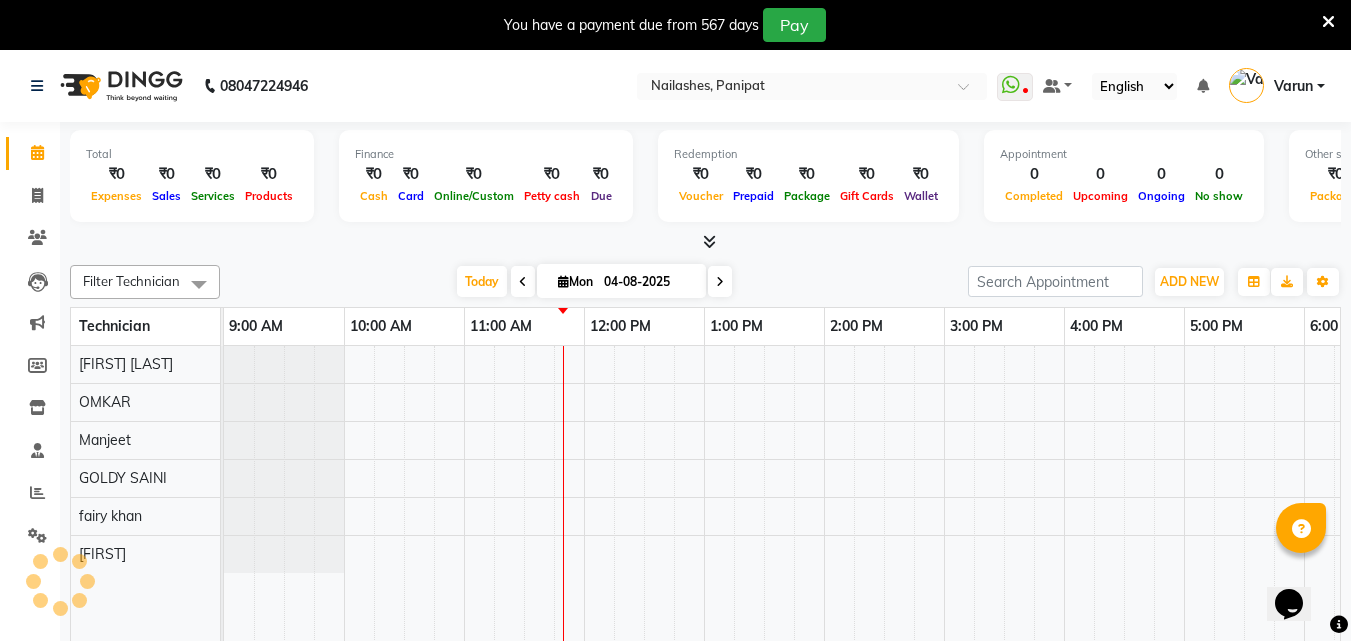 scroll, scrollTop: 0, scrollLeft: 241, axis: horizontal 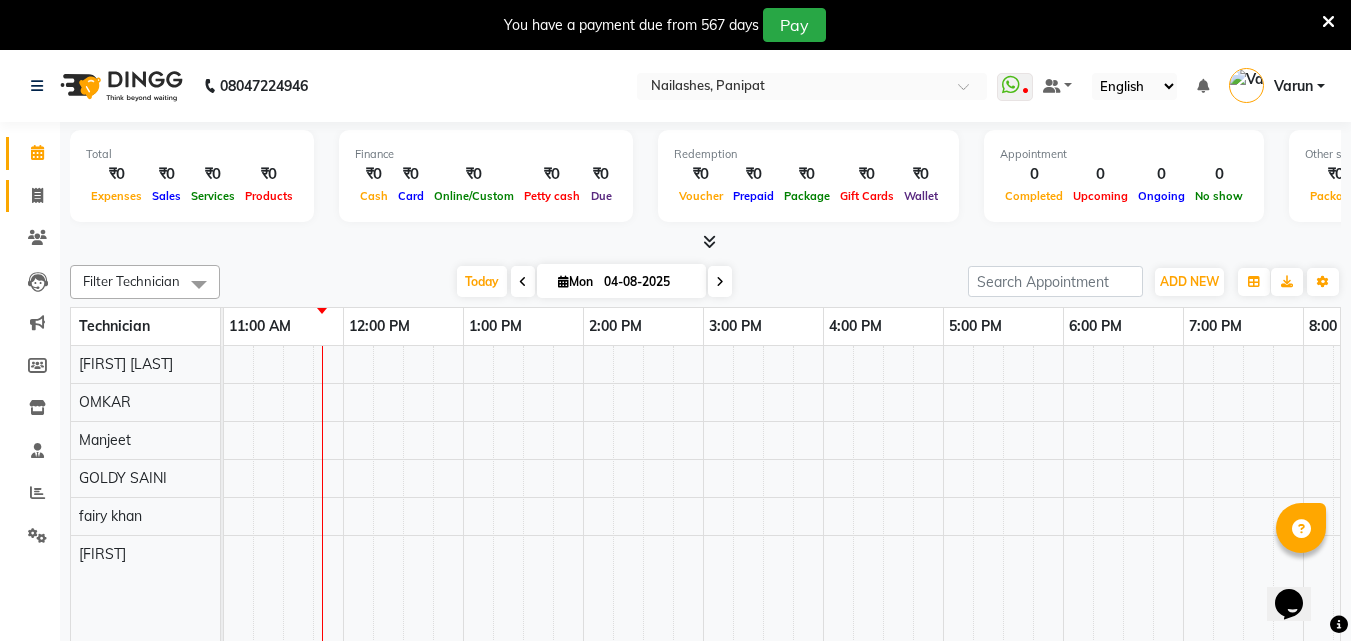 click 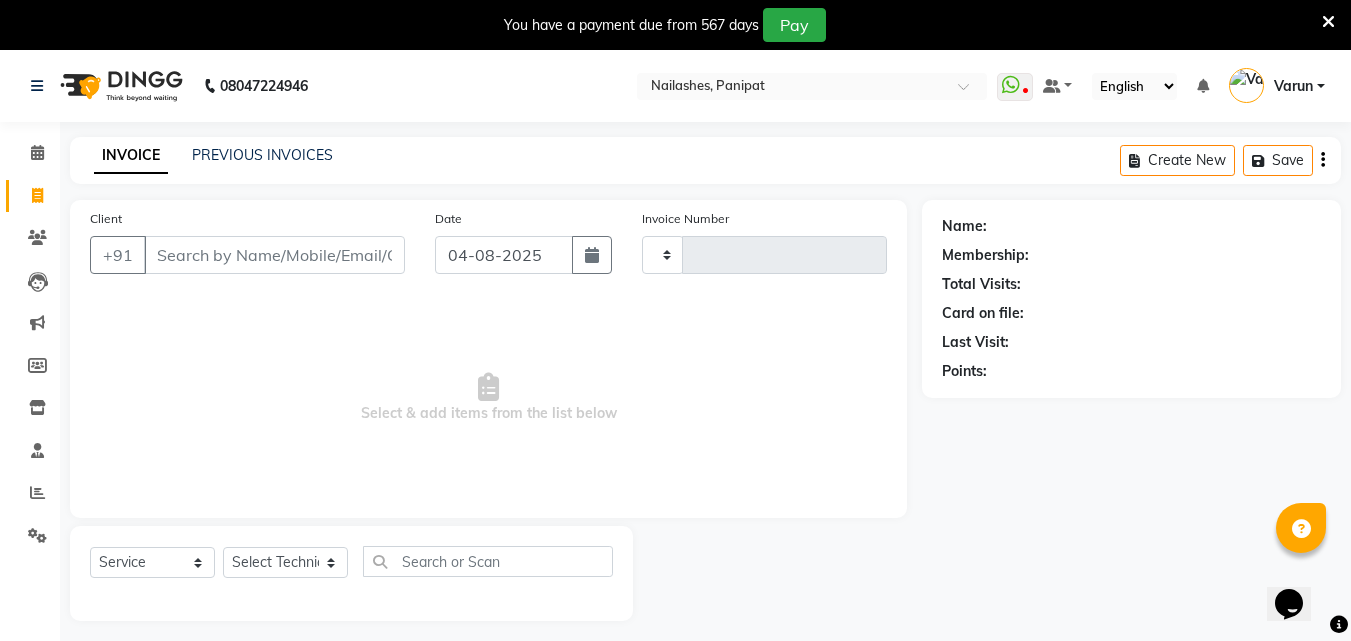 type on "0607" 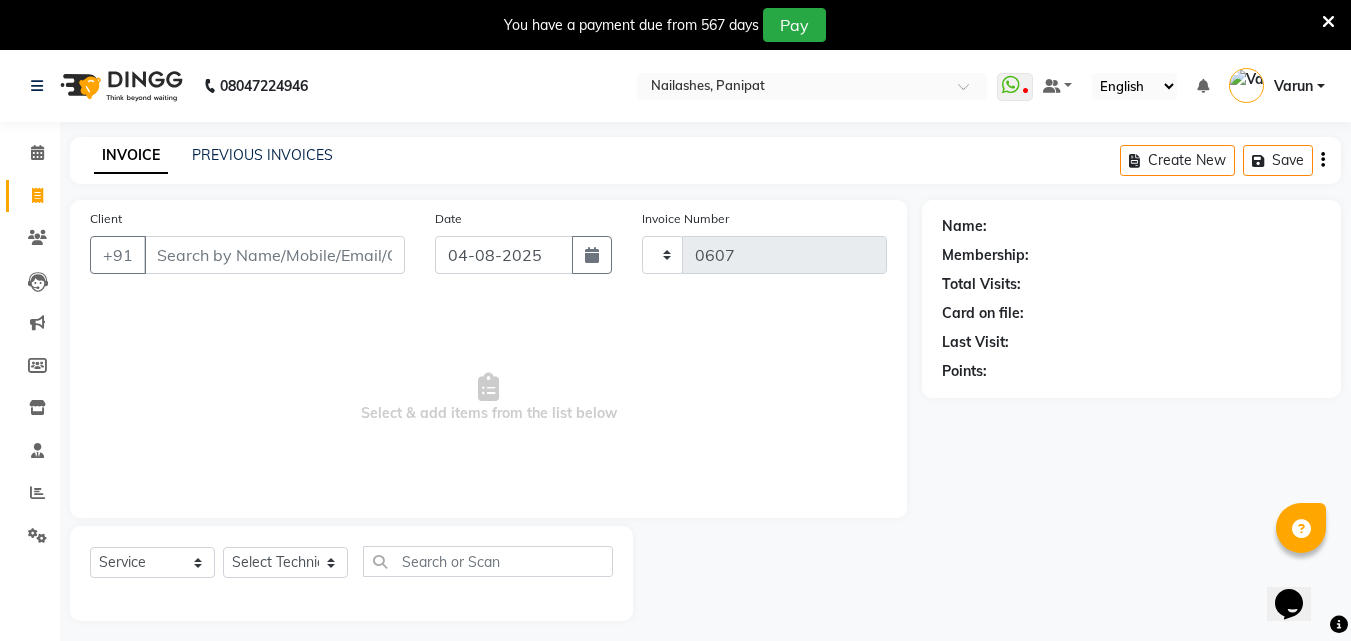 select on "3637" 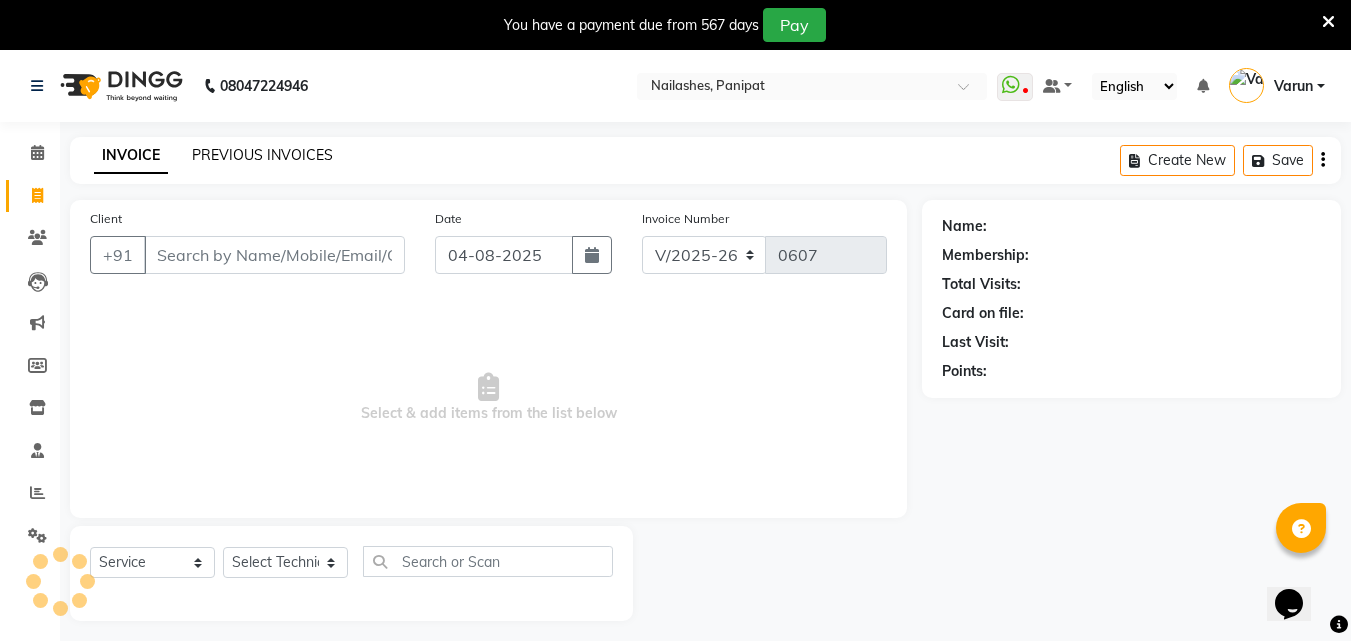 click on "PREVIOUS INVOICES" 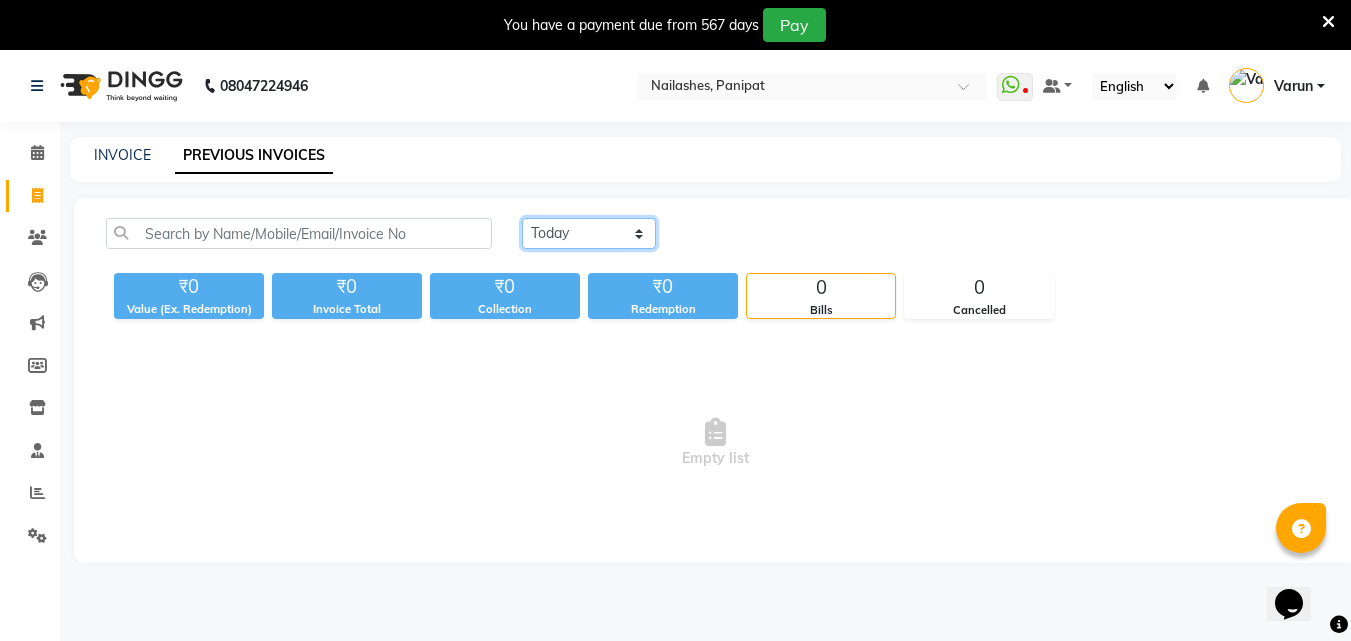 click on "Today Yesterday Custom Range" 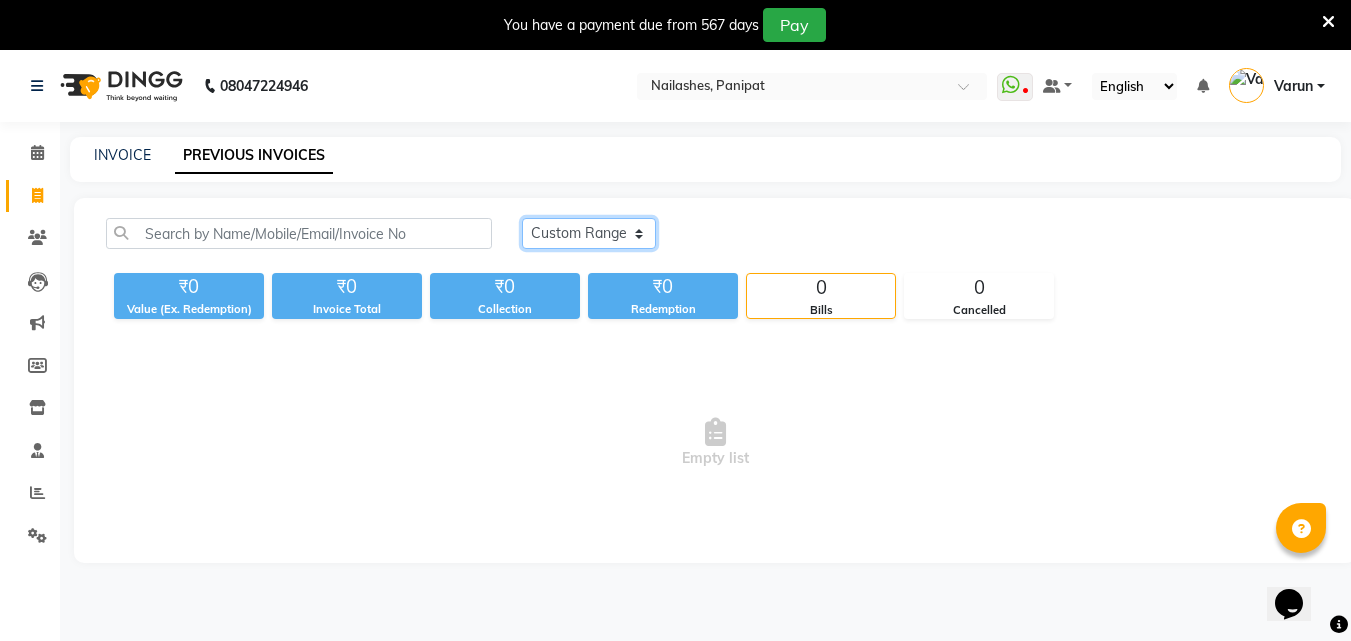 click on "Today Yesterday Custom Range" 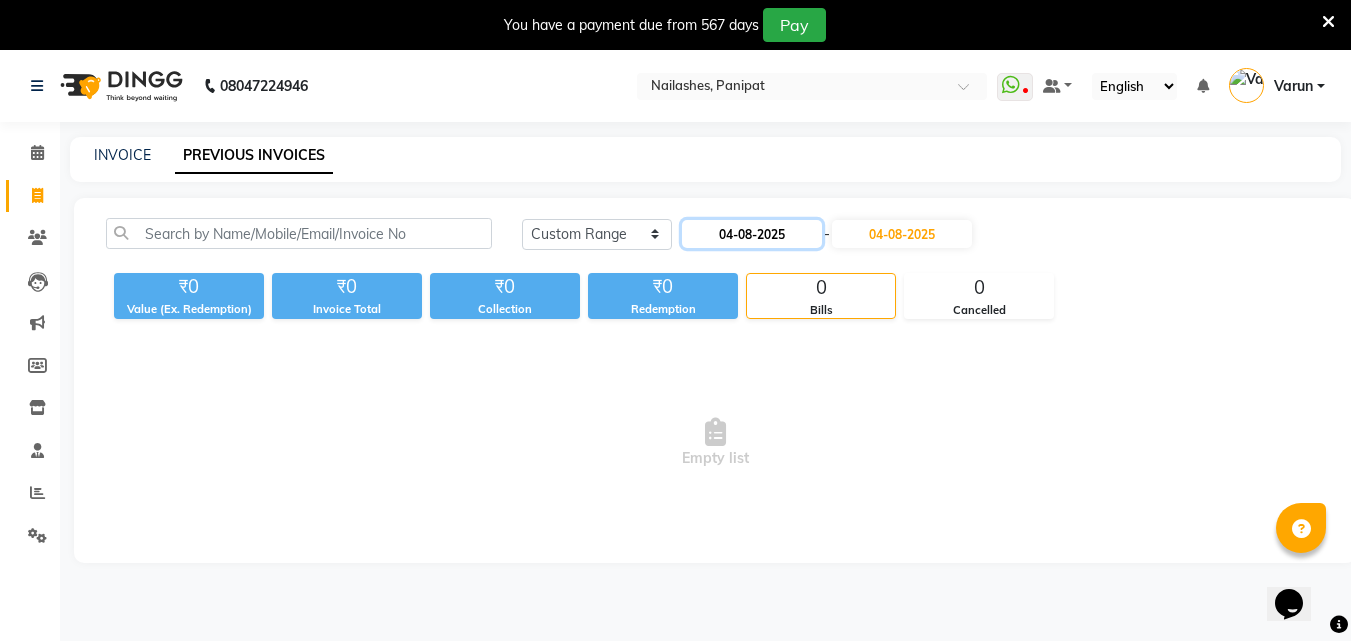 click on "04-08-2025" 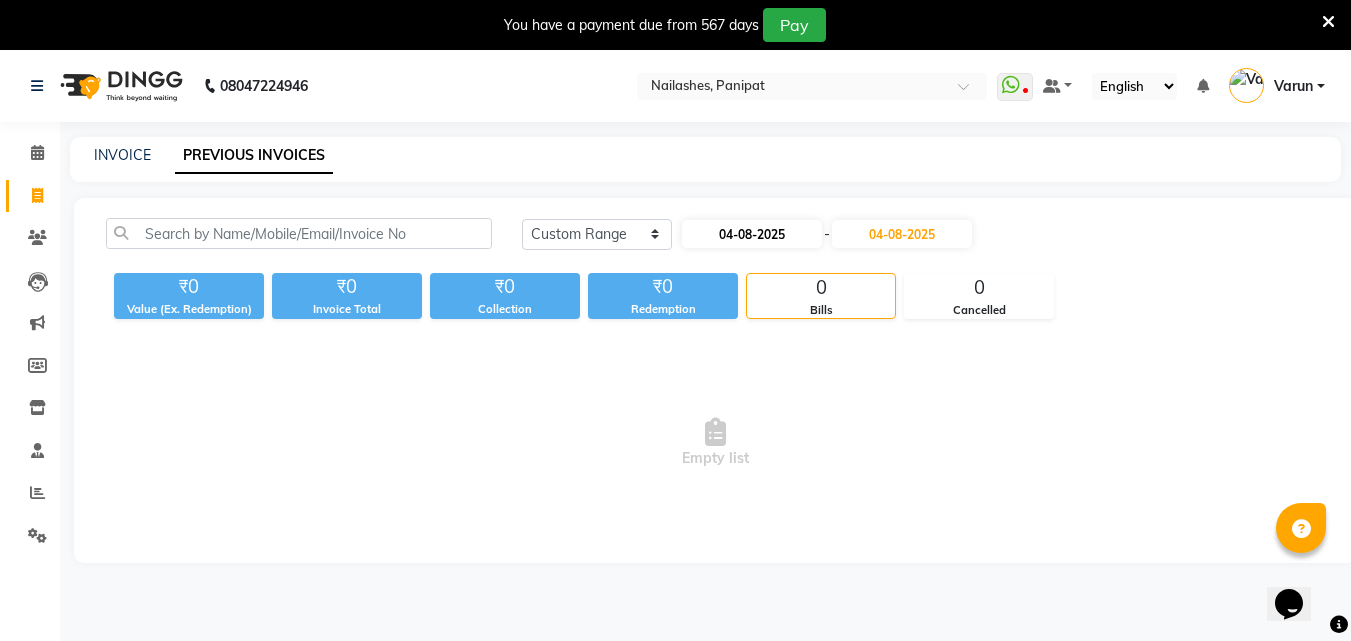 select on "8" 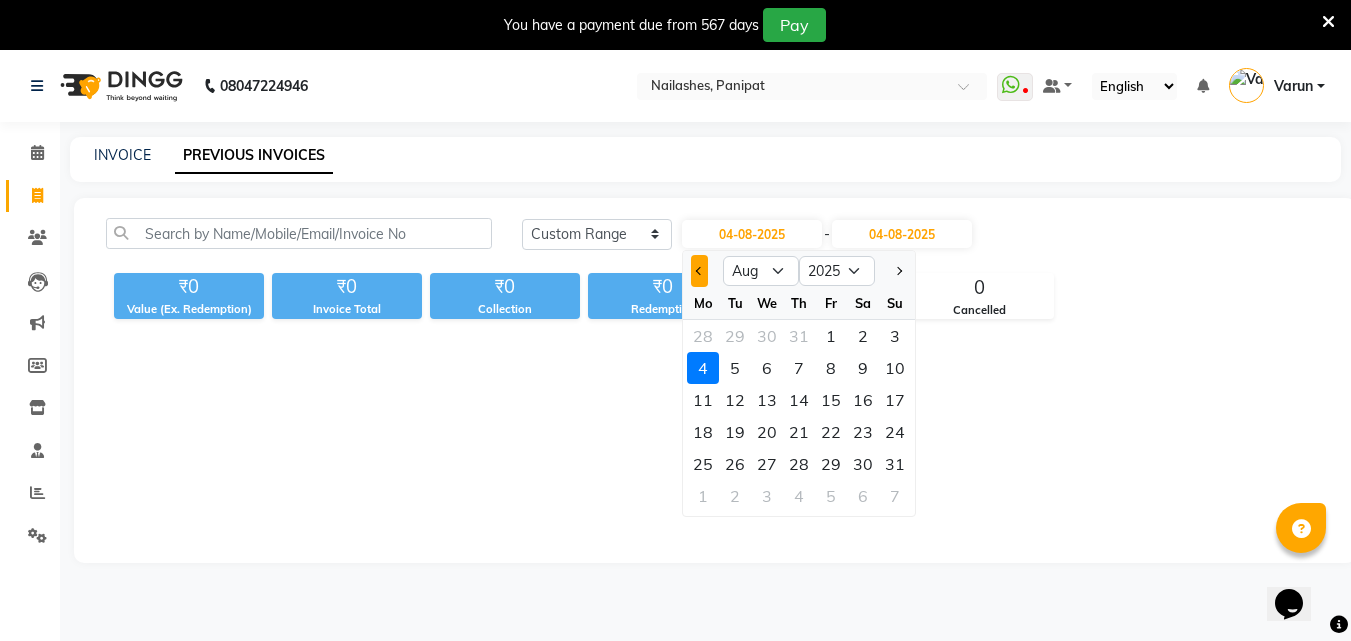 click 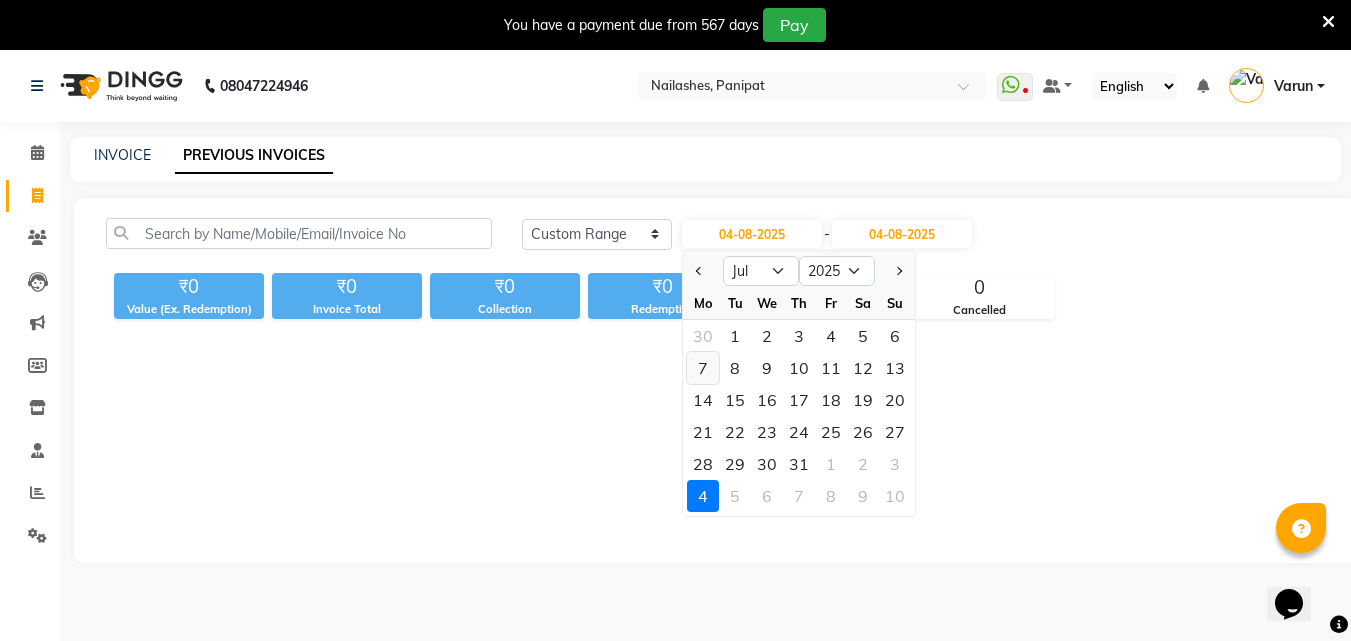 type 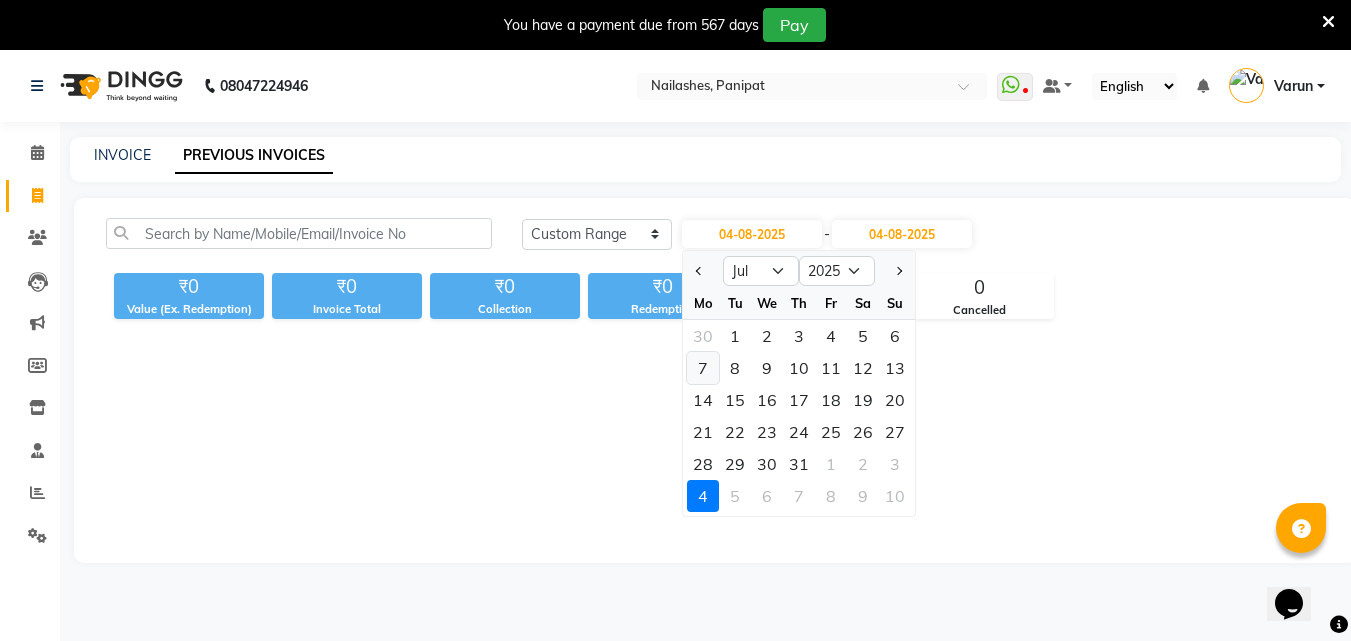 click on "7" 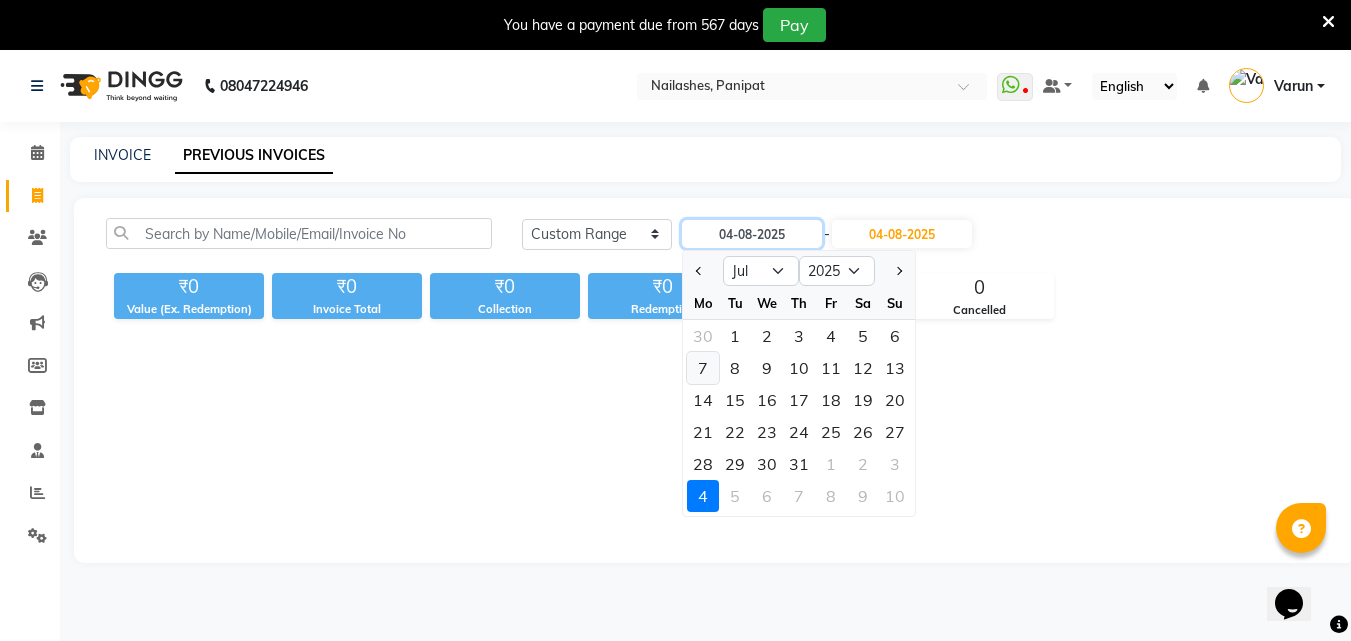 type on "07-07-2025" 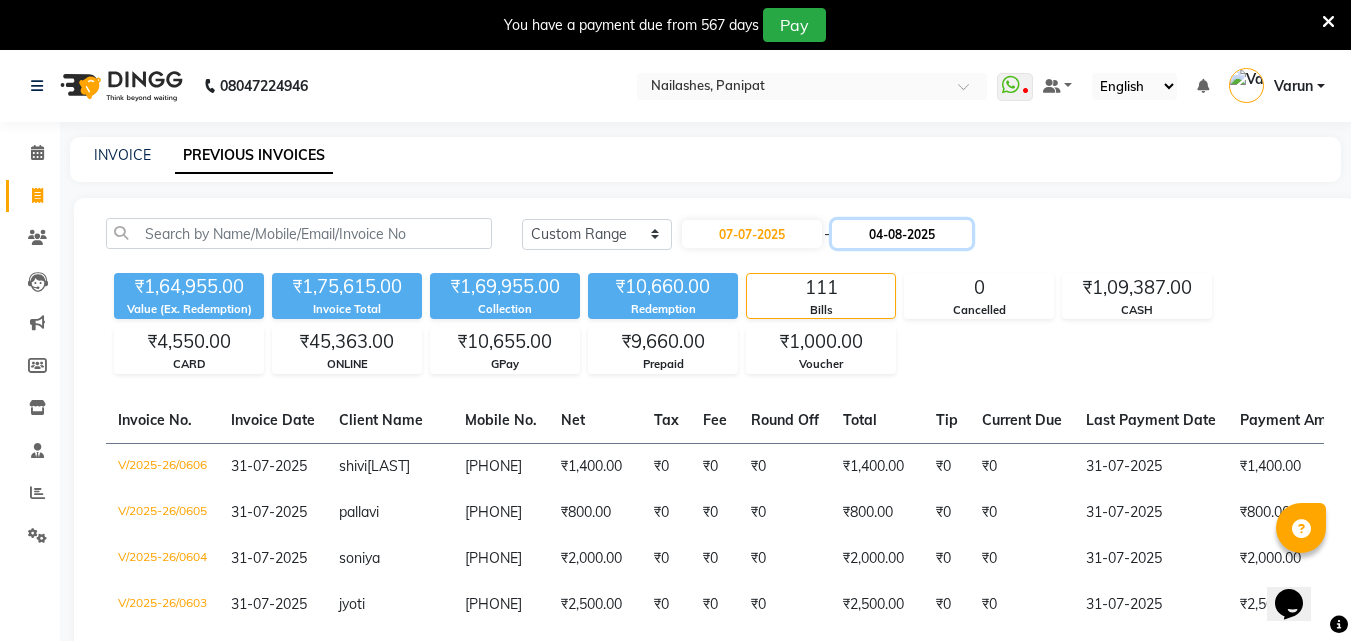 click on "04-08-2025" 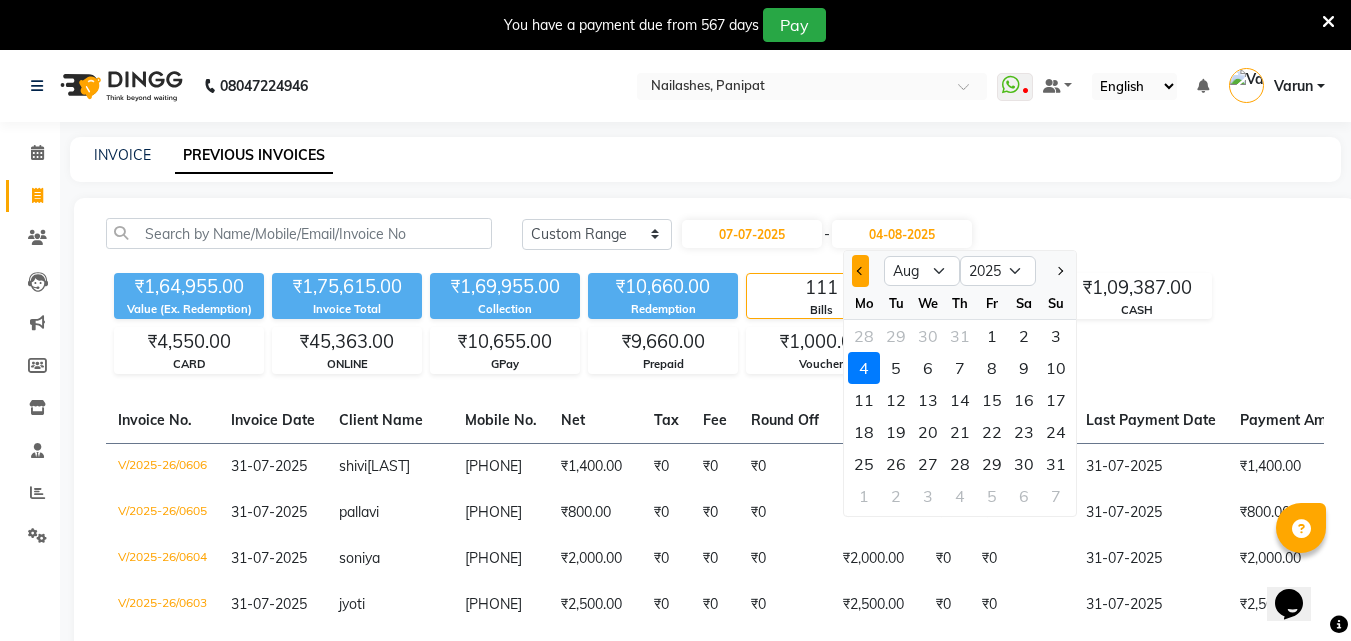 click 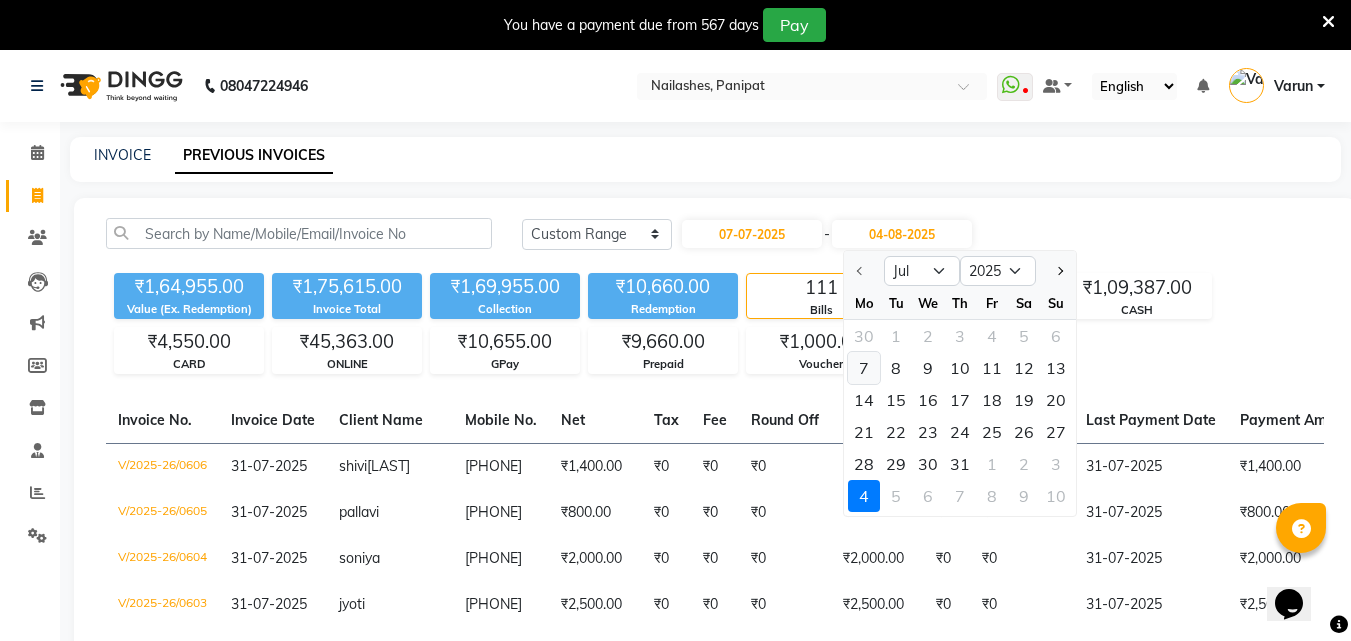 click on "7" 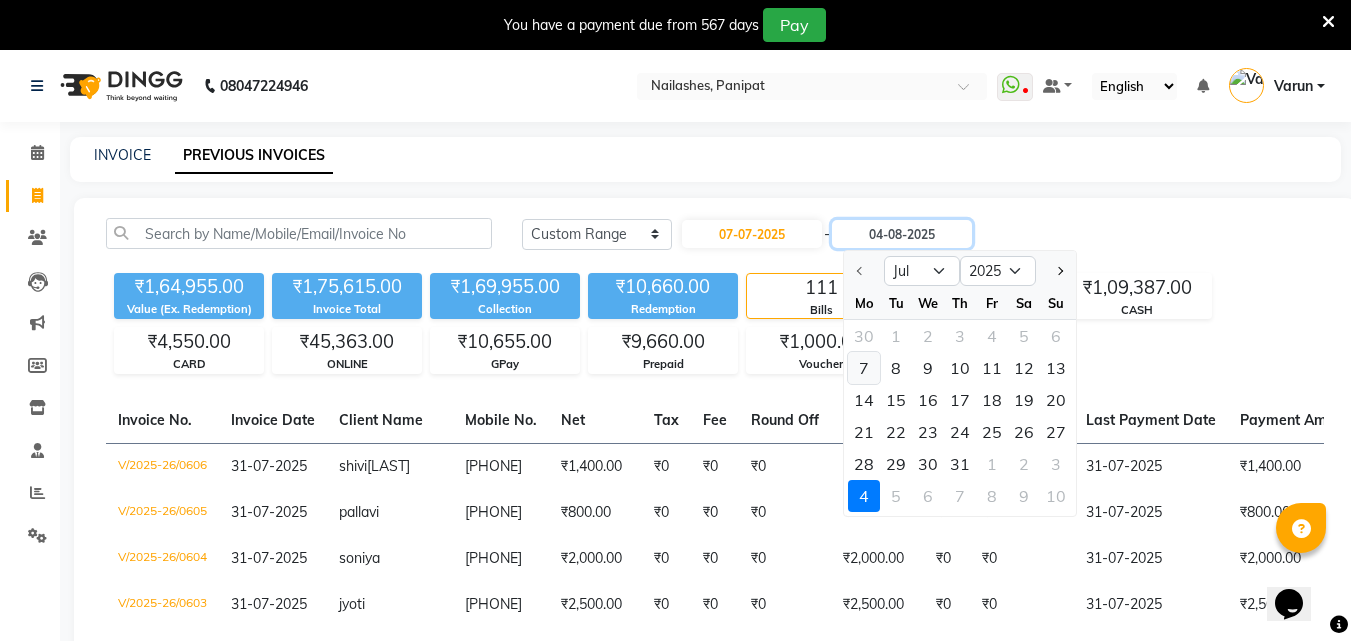 type on "07-07-2025" 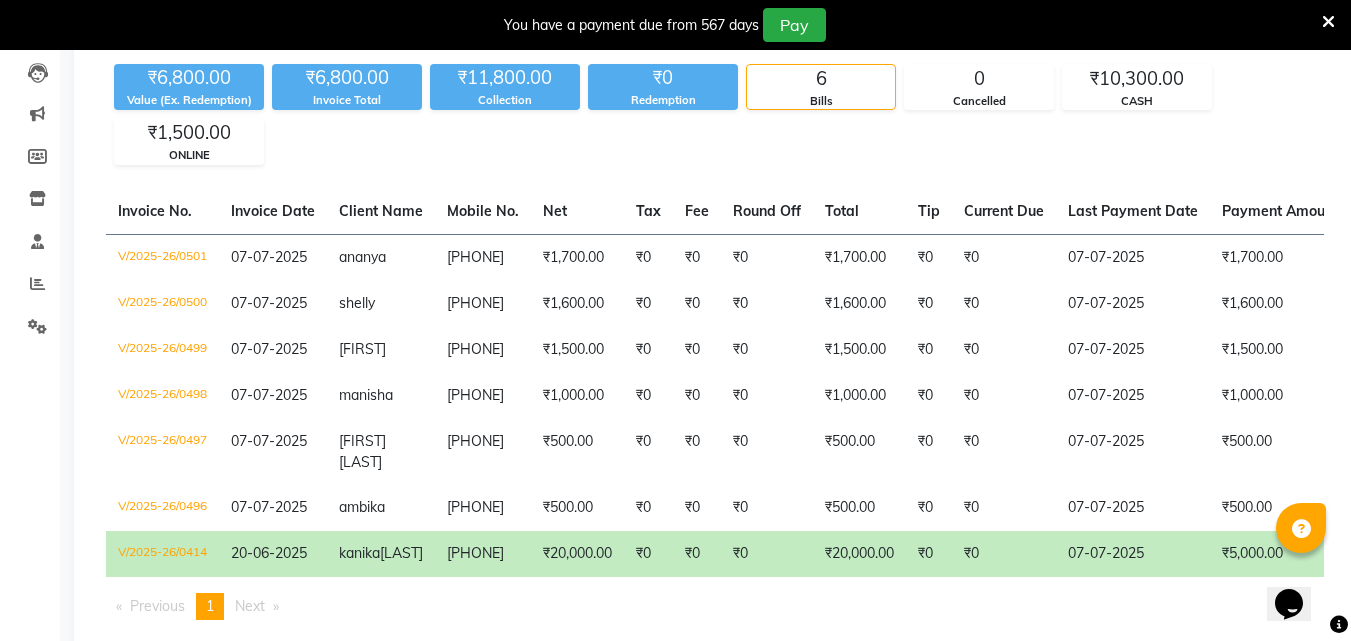 scroll, scrollTop: 258, scrollLeft: 0, axis: vertical 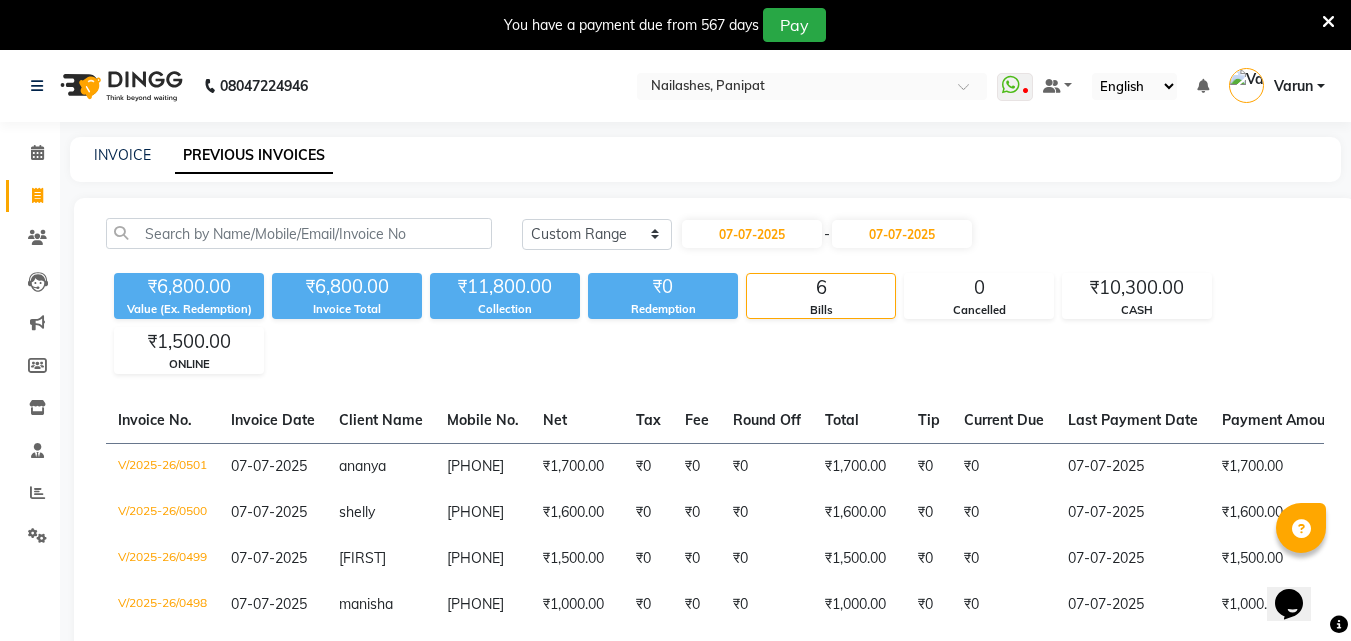 click on "Varun" at bounding box center (1293, 86) 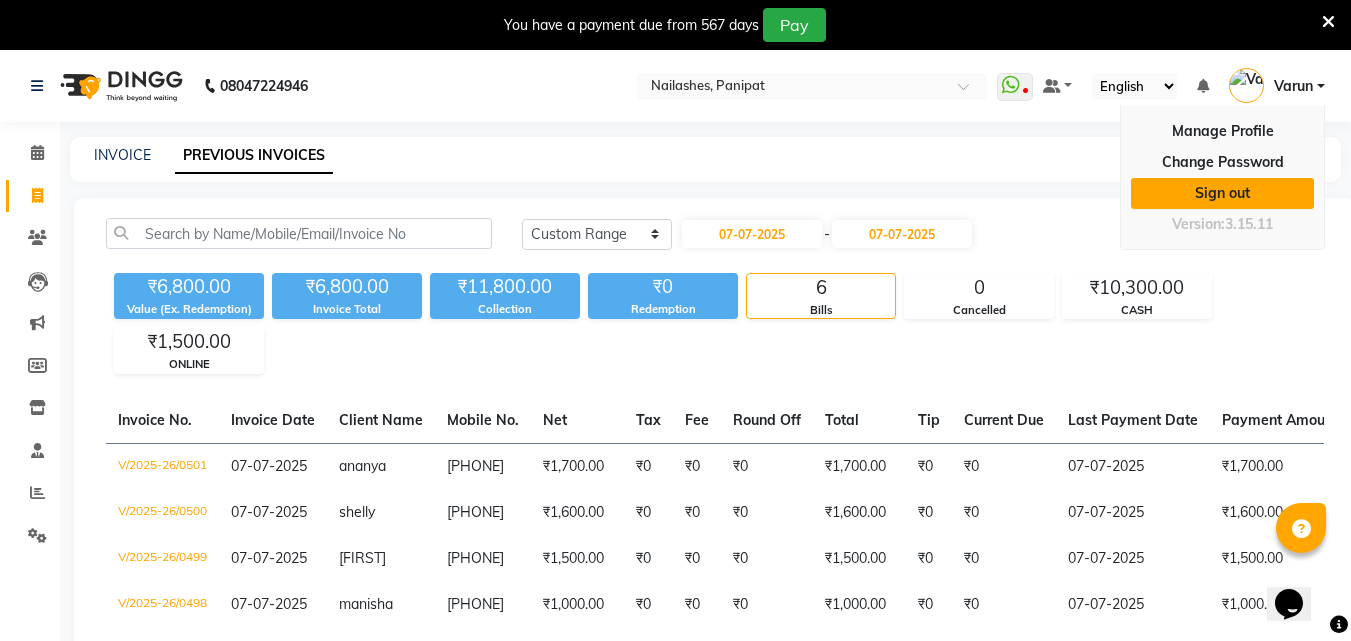 click on "Sign out" at bounding box center (1222, 193) 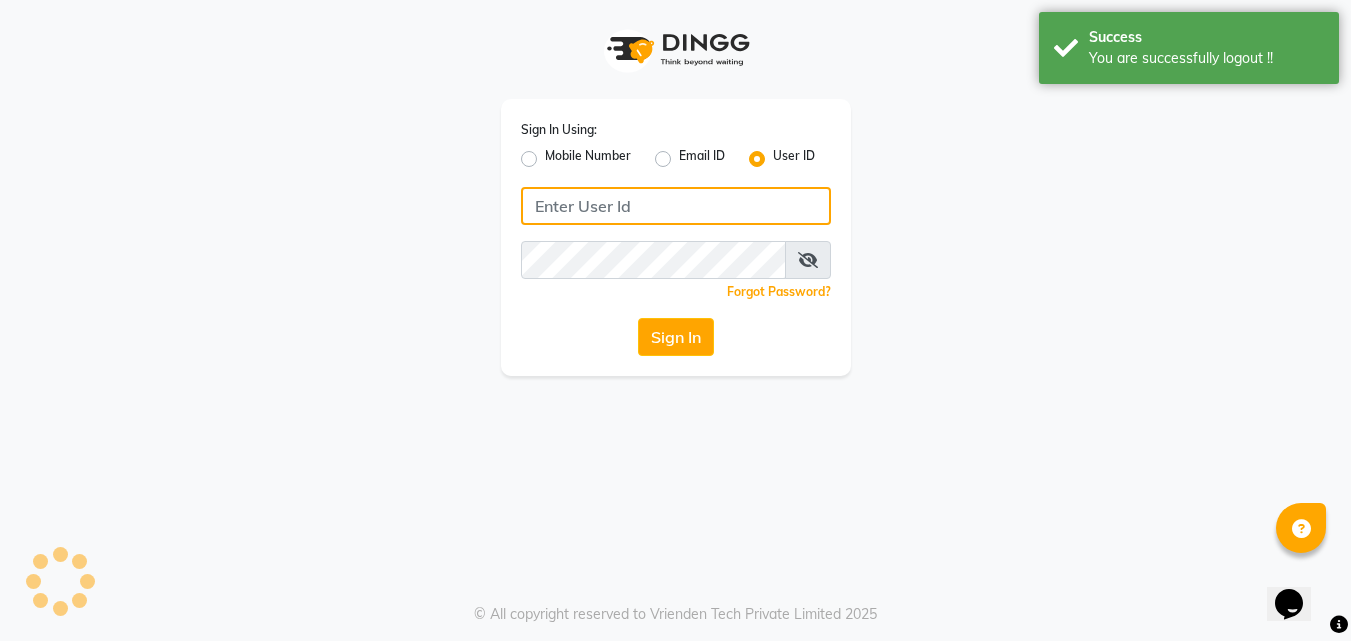 type on "[PHONE]" 